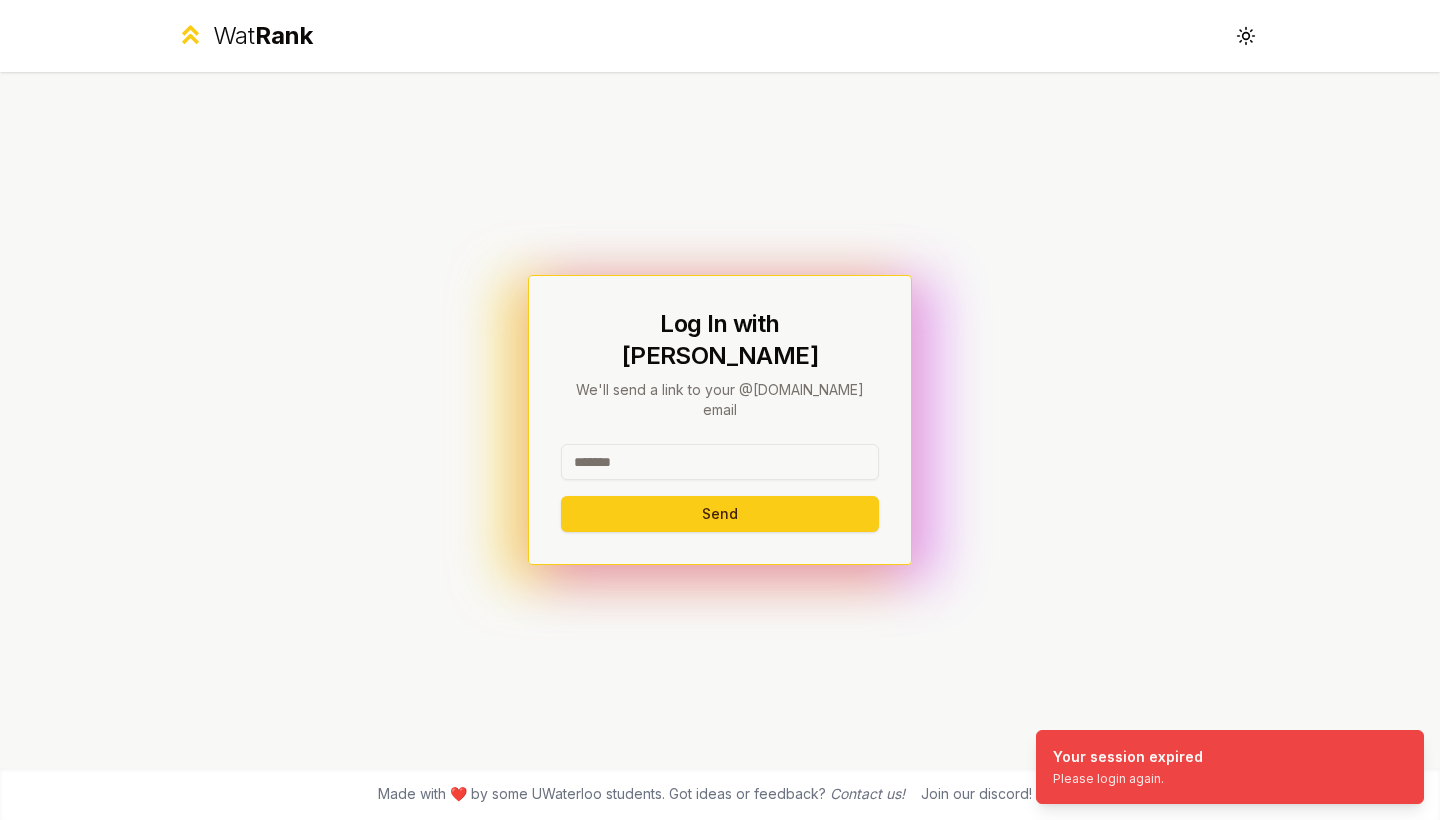 scroll, scrollTop: 0, scrollLeft: 0, axis: both 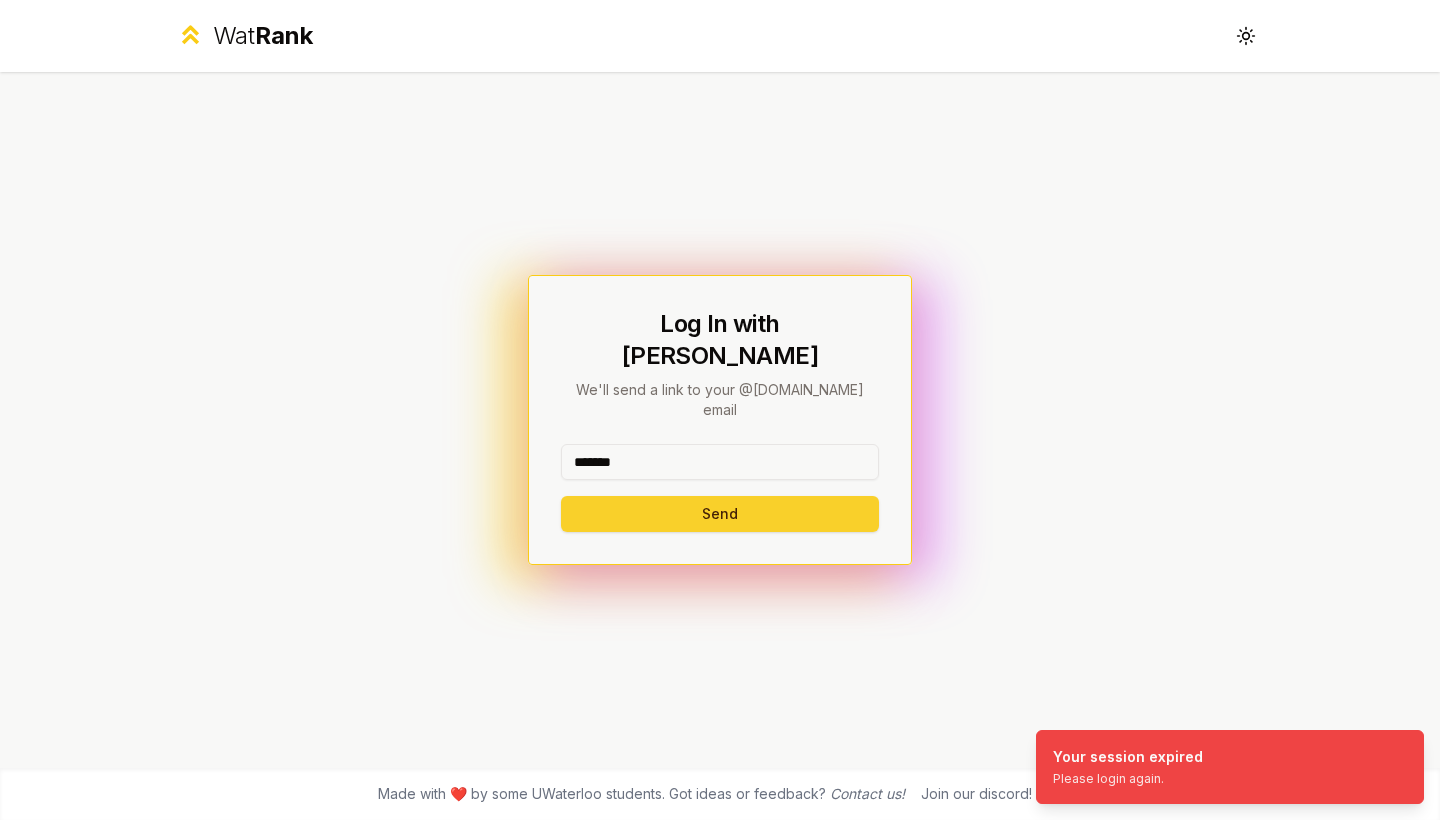 type on "*******" 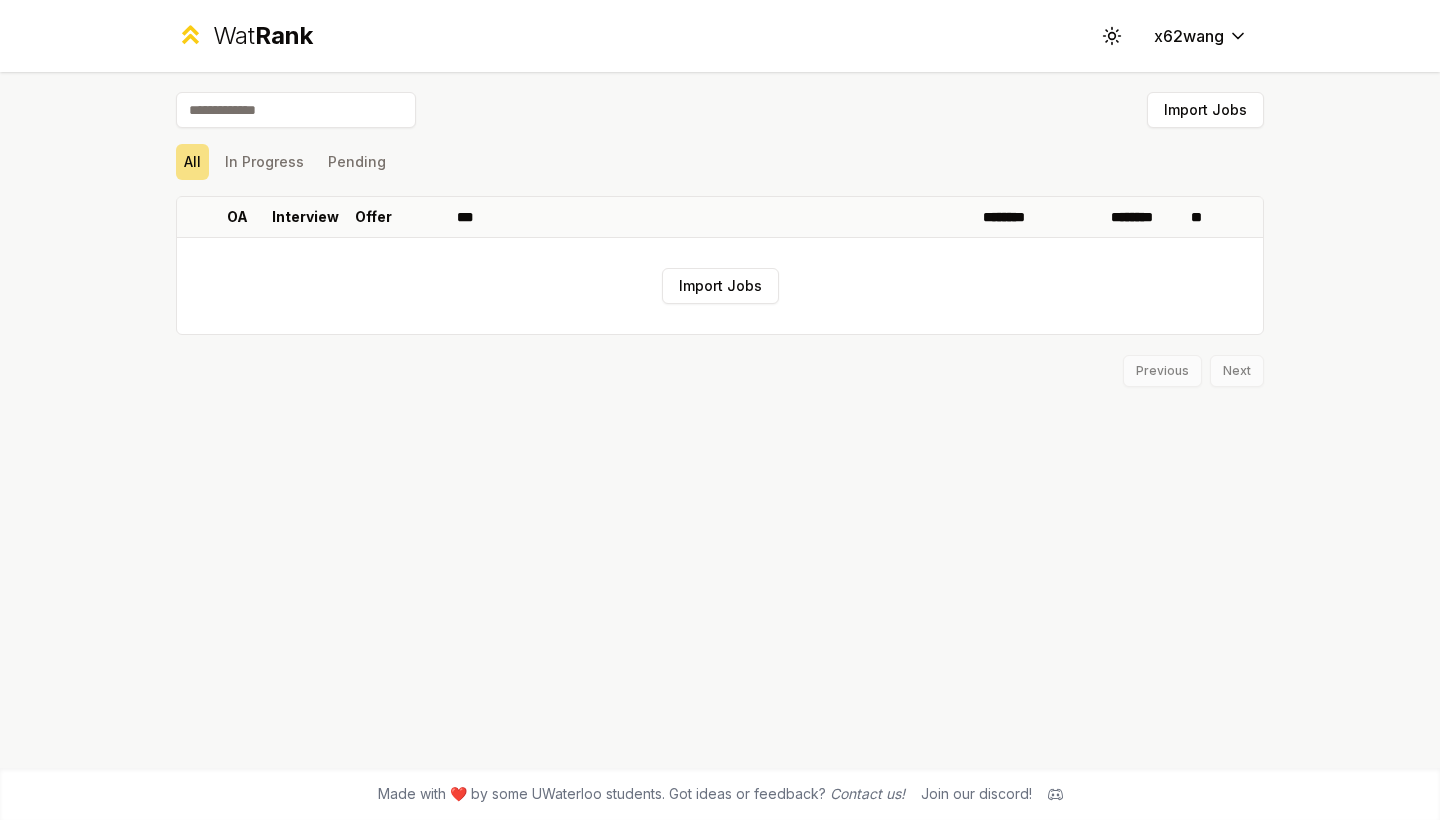 scroll, scrollTop: 0, scrollLeft: 0, axis: both 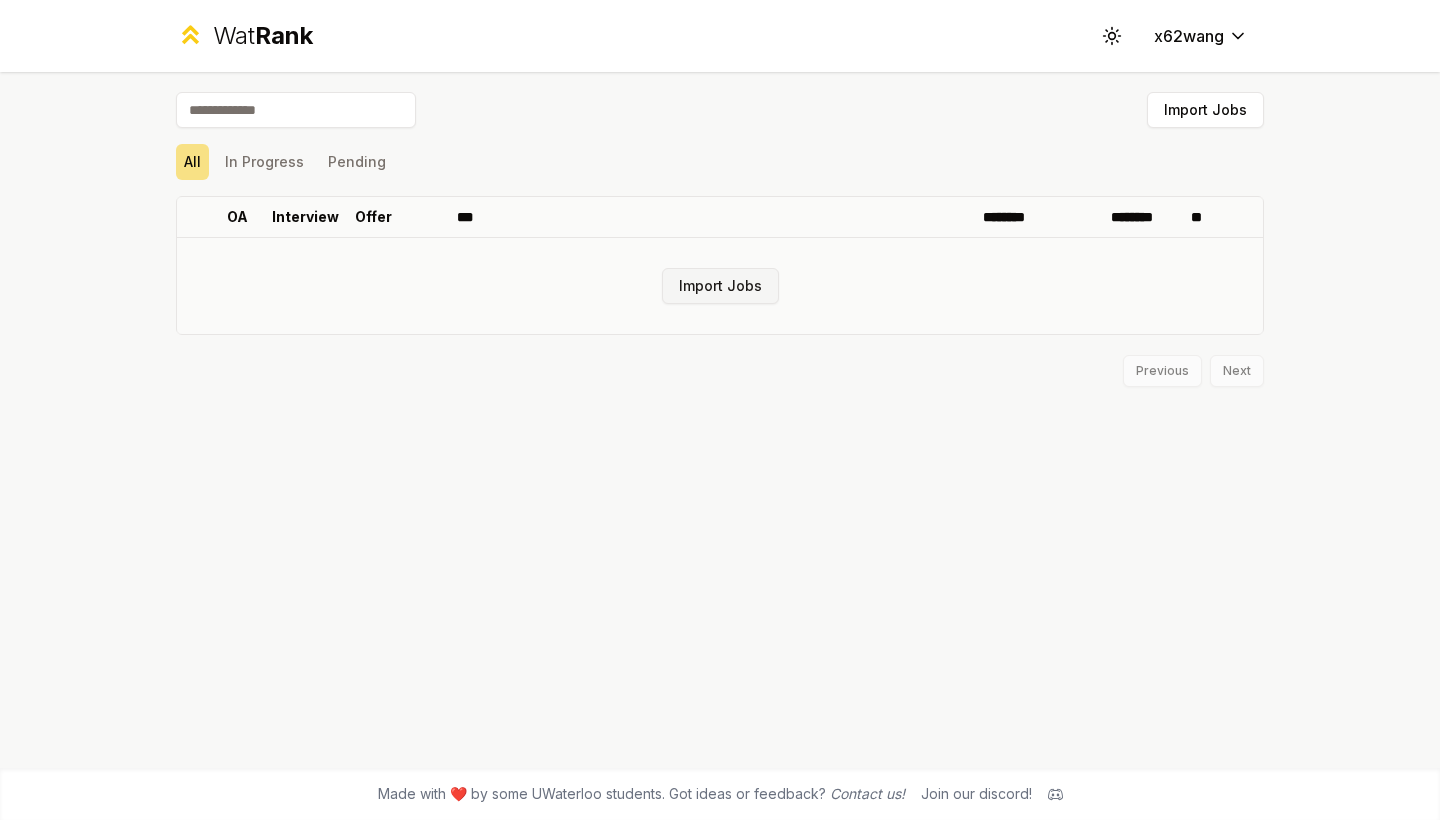 click on "Import Jobs" at bounding box center [720, 286] 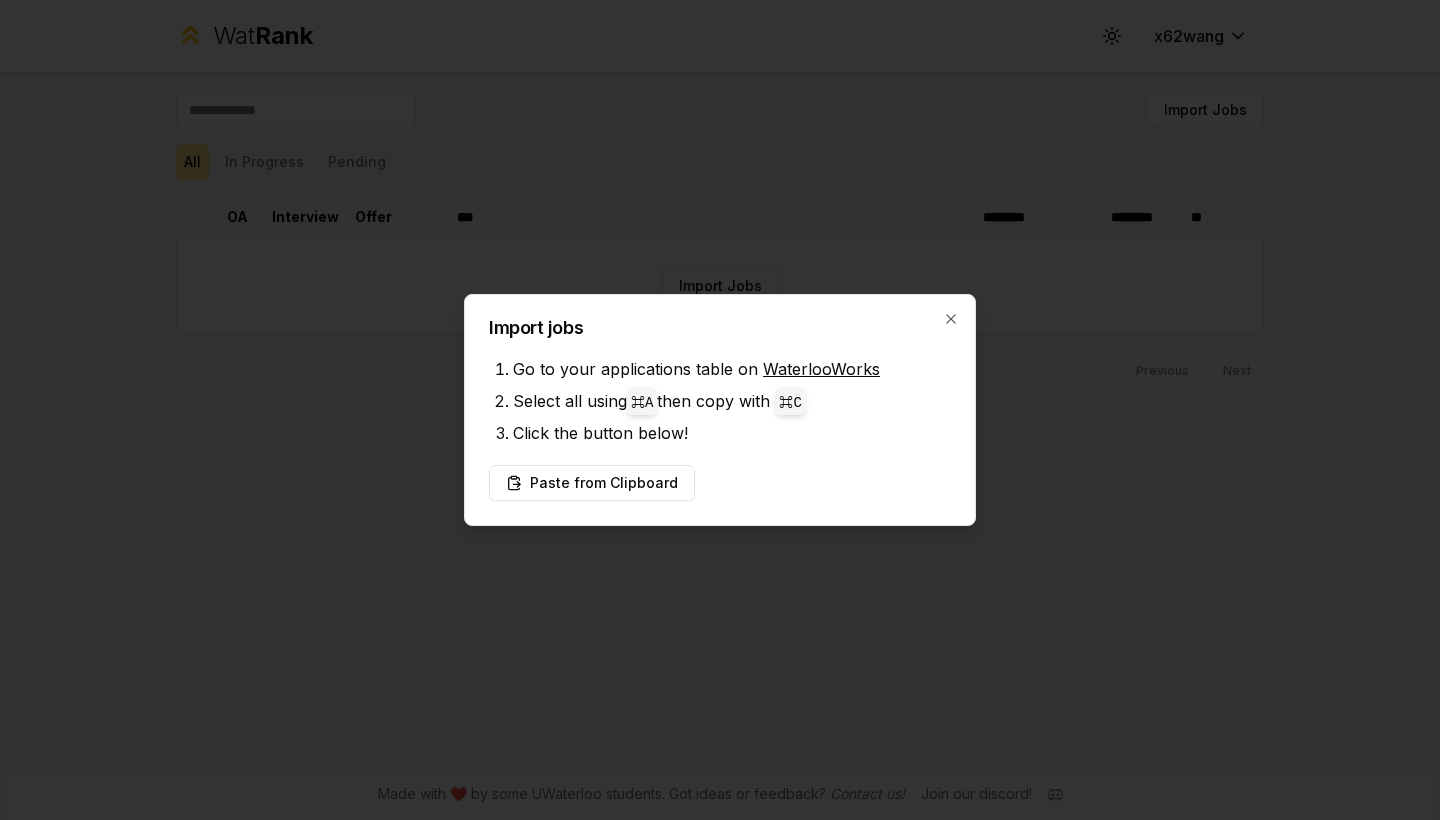 click at bounding box center [720, 410] 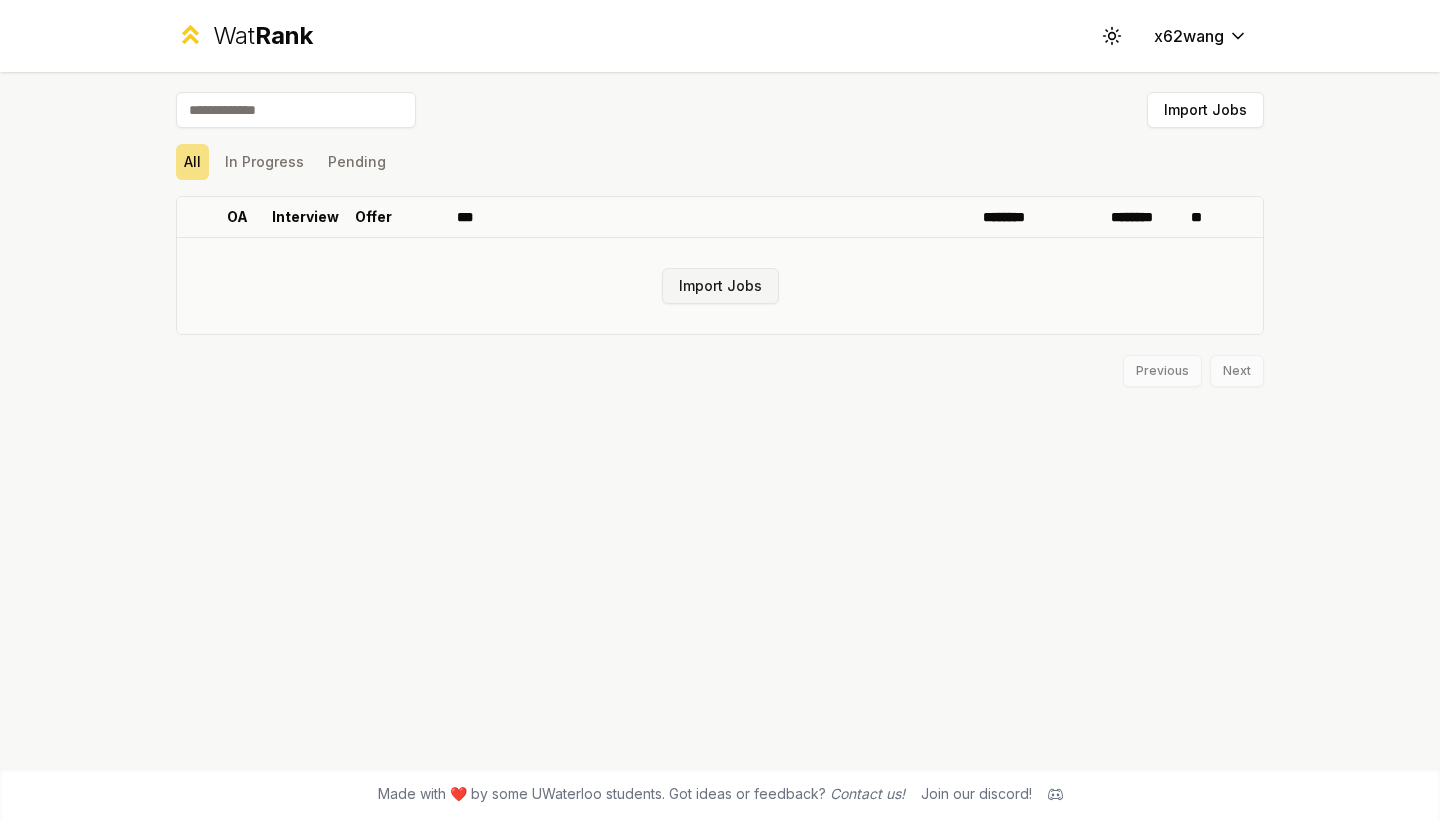 click on "Import Jobs" at bounding box center [720, 286] 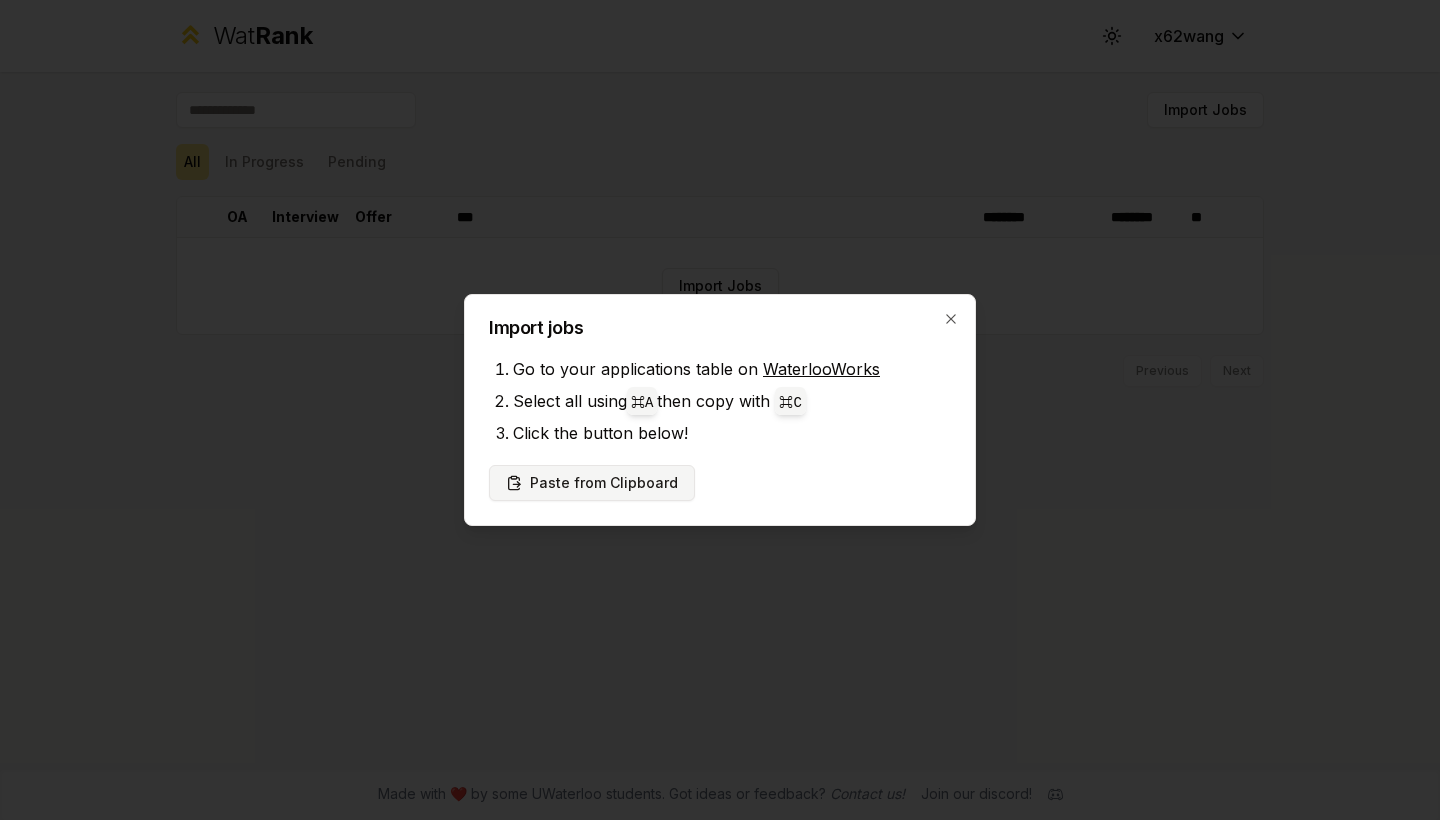 click on "Paste from Clipboard" at bounding box center (592, 483) 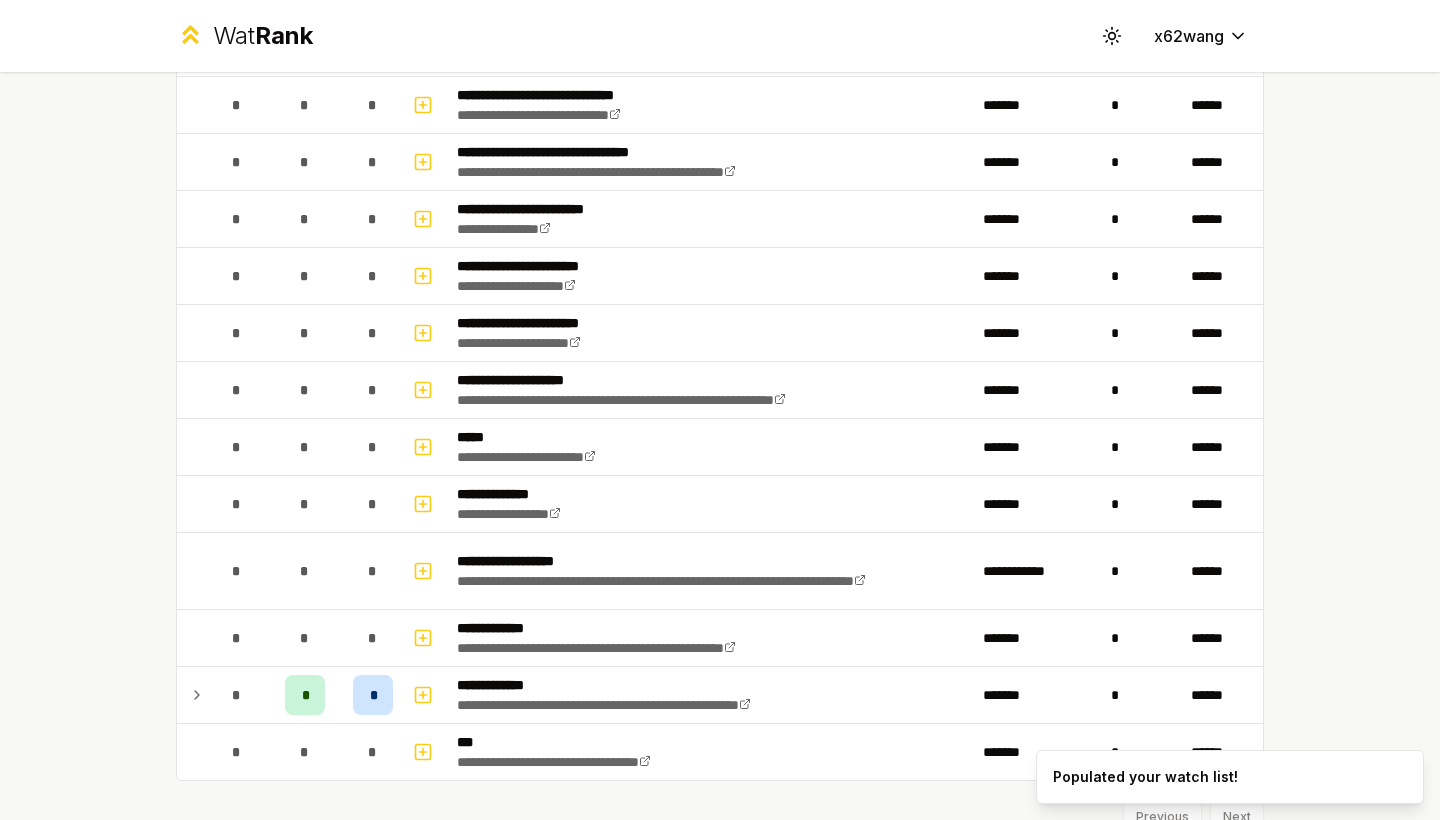 scroll, scrollTop: 397, scrollLeft: 0, axis: vertical 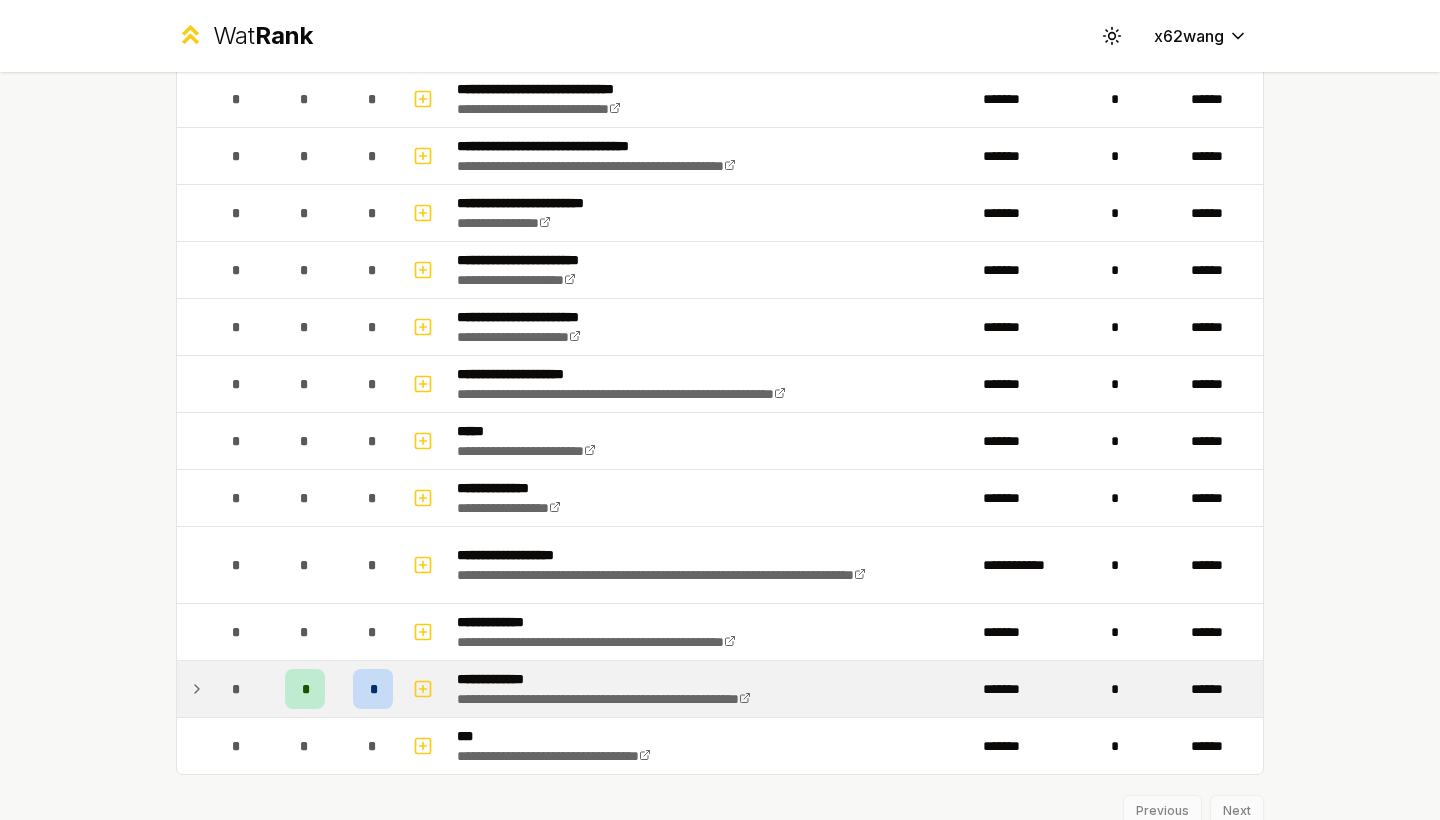 click 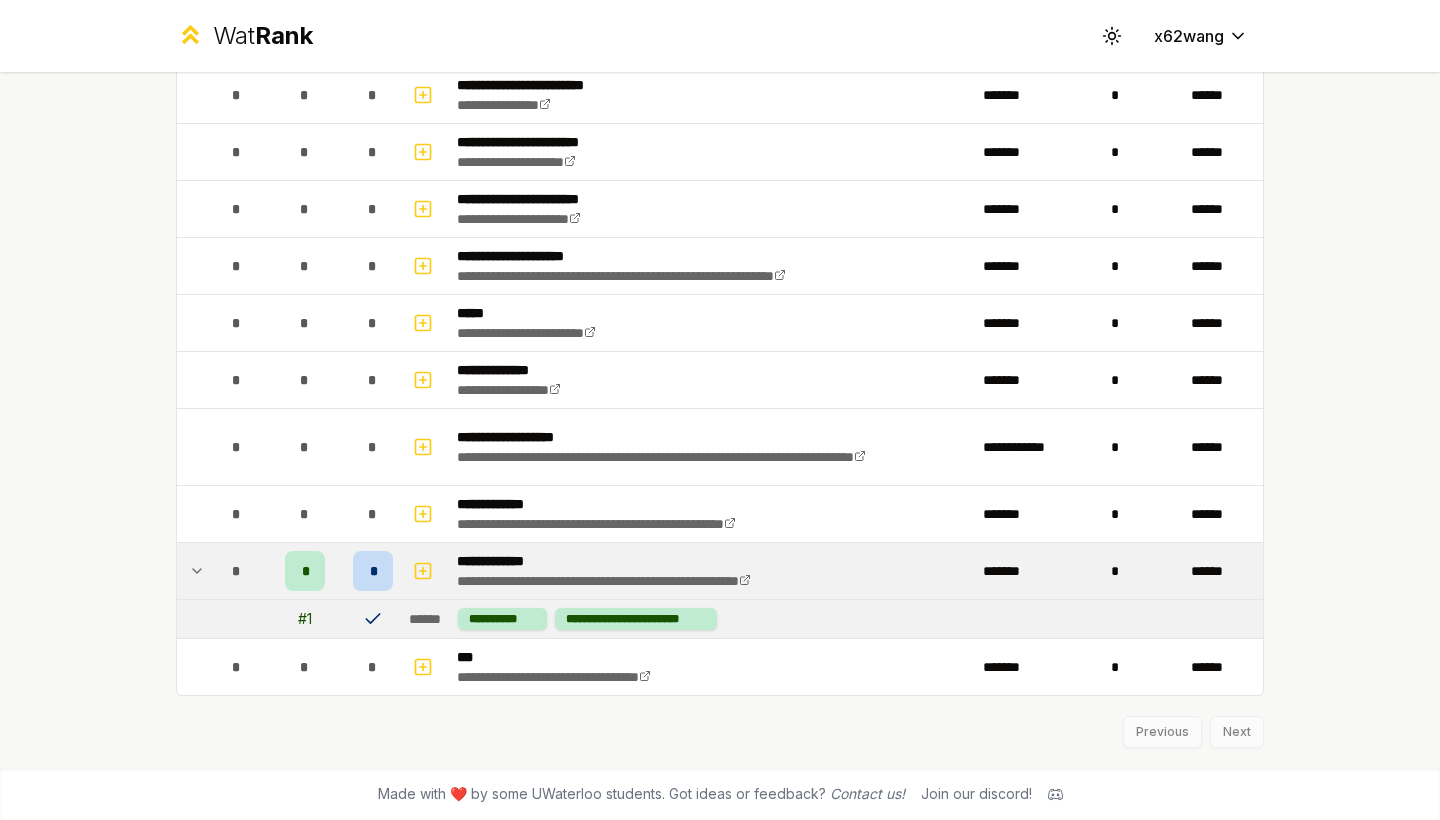 scroll, scrollTop: 515, scrollLeft: 0, axis: vertical 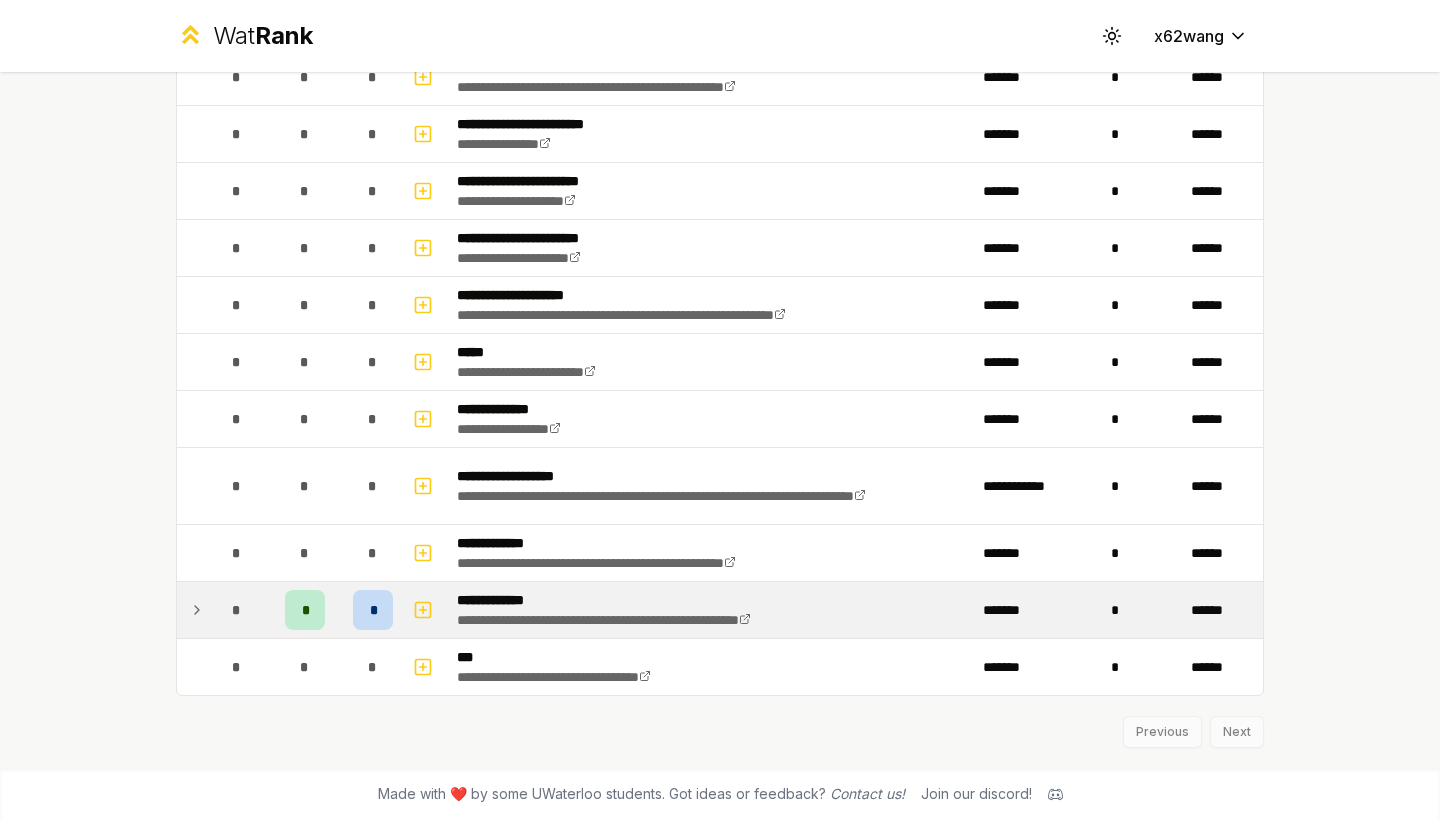click on "*" at bounding box center [373, 610] 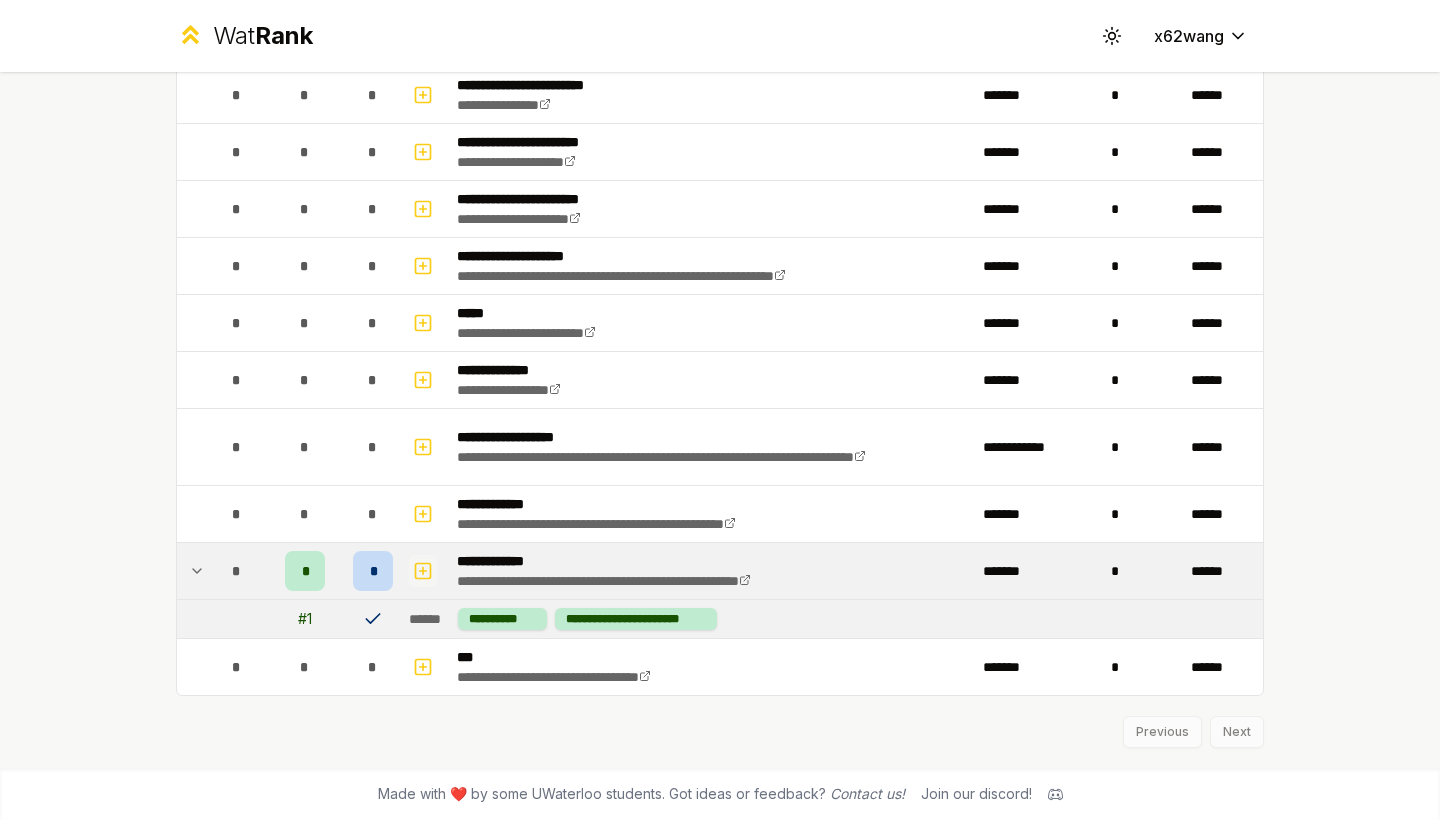 click 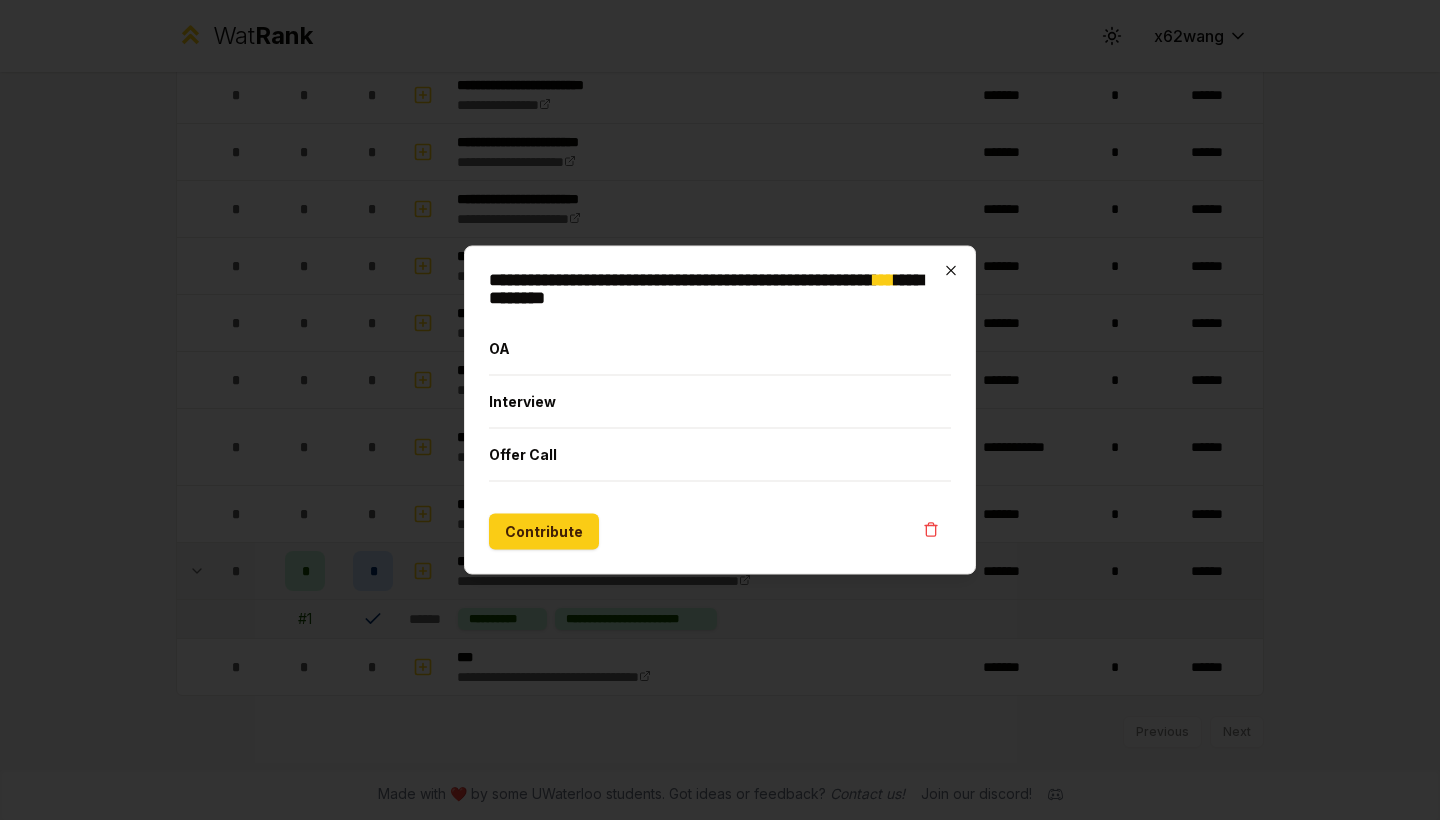click 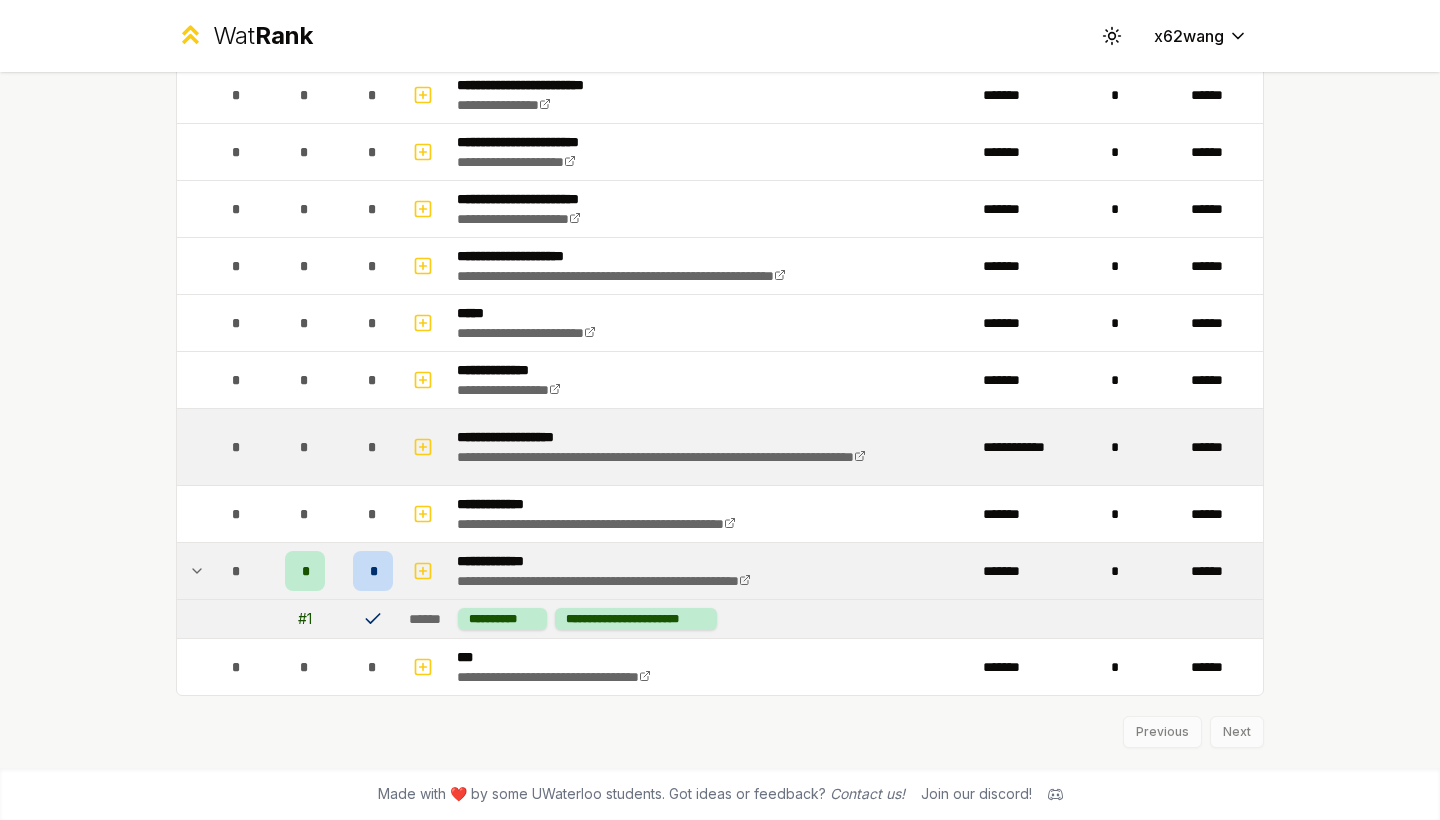 scroll, scrollTop: 515, scrollLeft: 0, axis: vertical 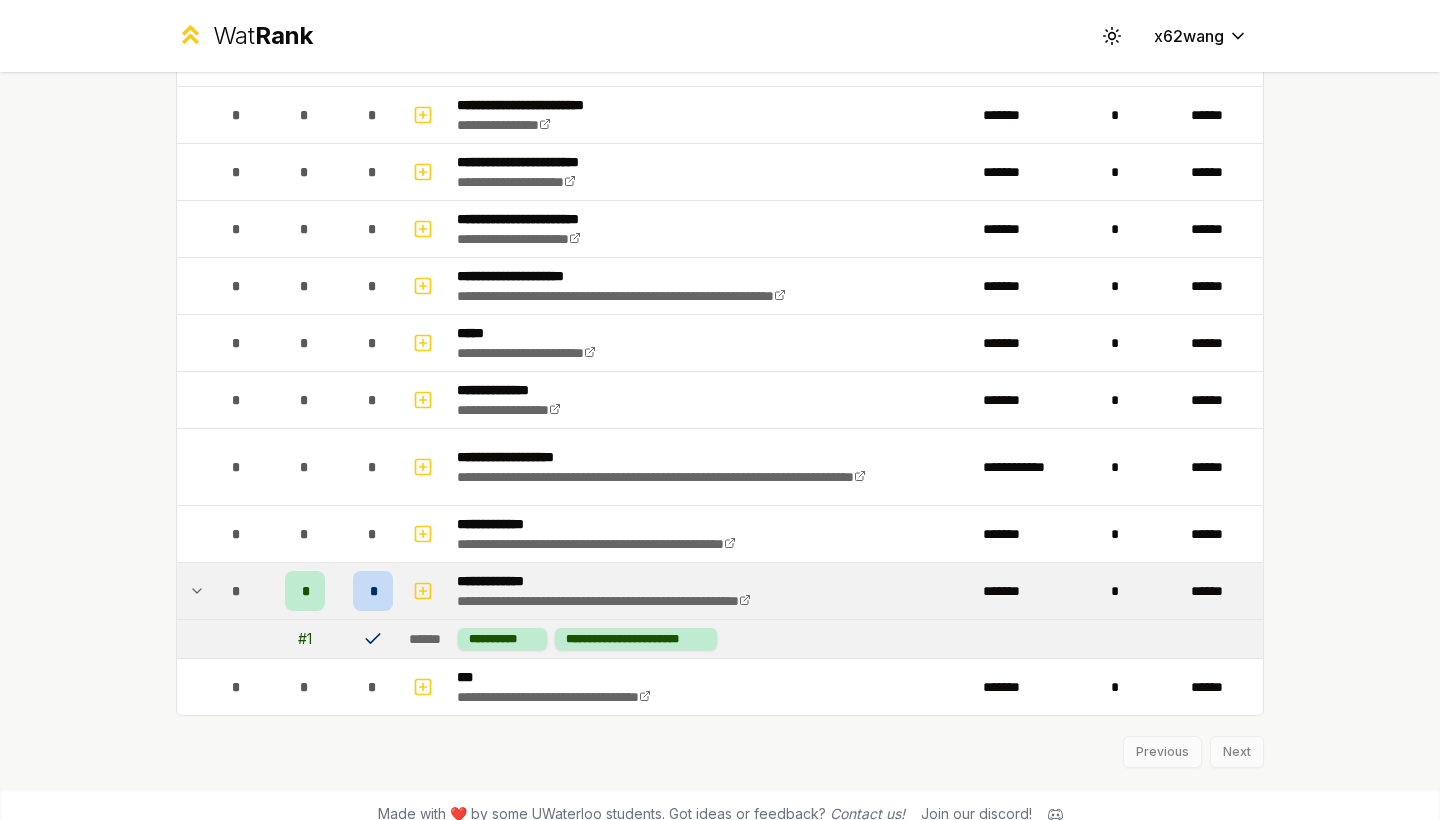 click on "Previous Next" at bounding box center (720, 742) 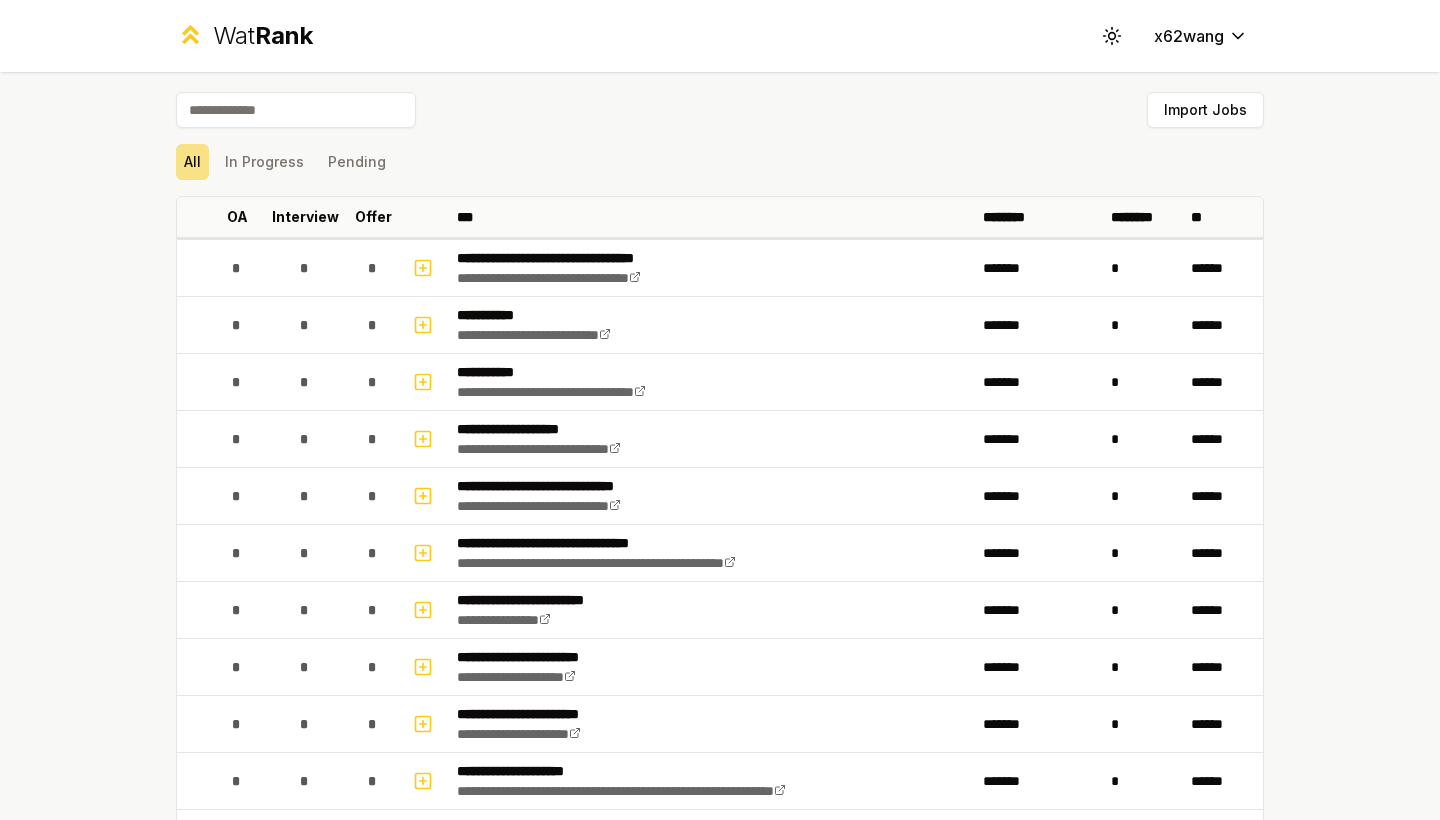 scroll, scrollTop: 0, scrollLeft: 0, axis: both 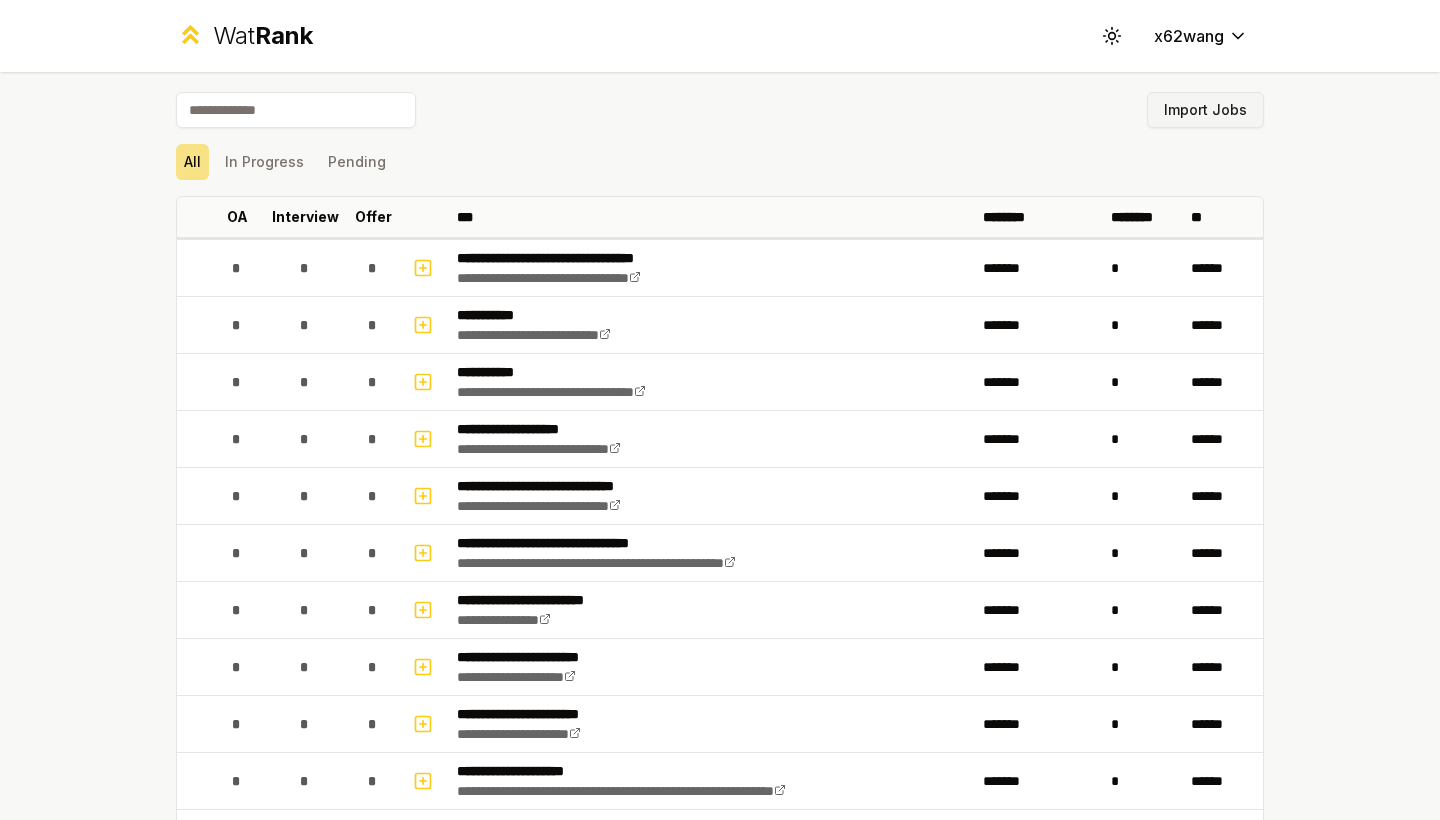 click on "Import Jobs" at bounding box center [1205, 110] 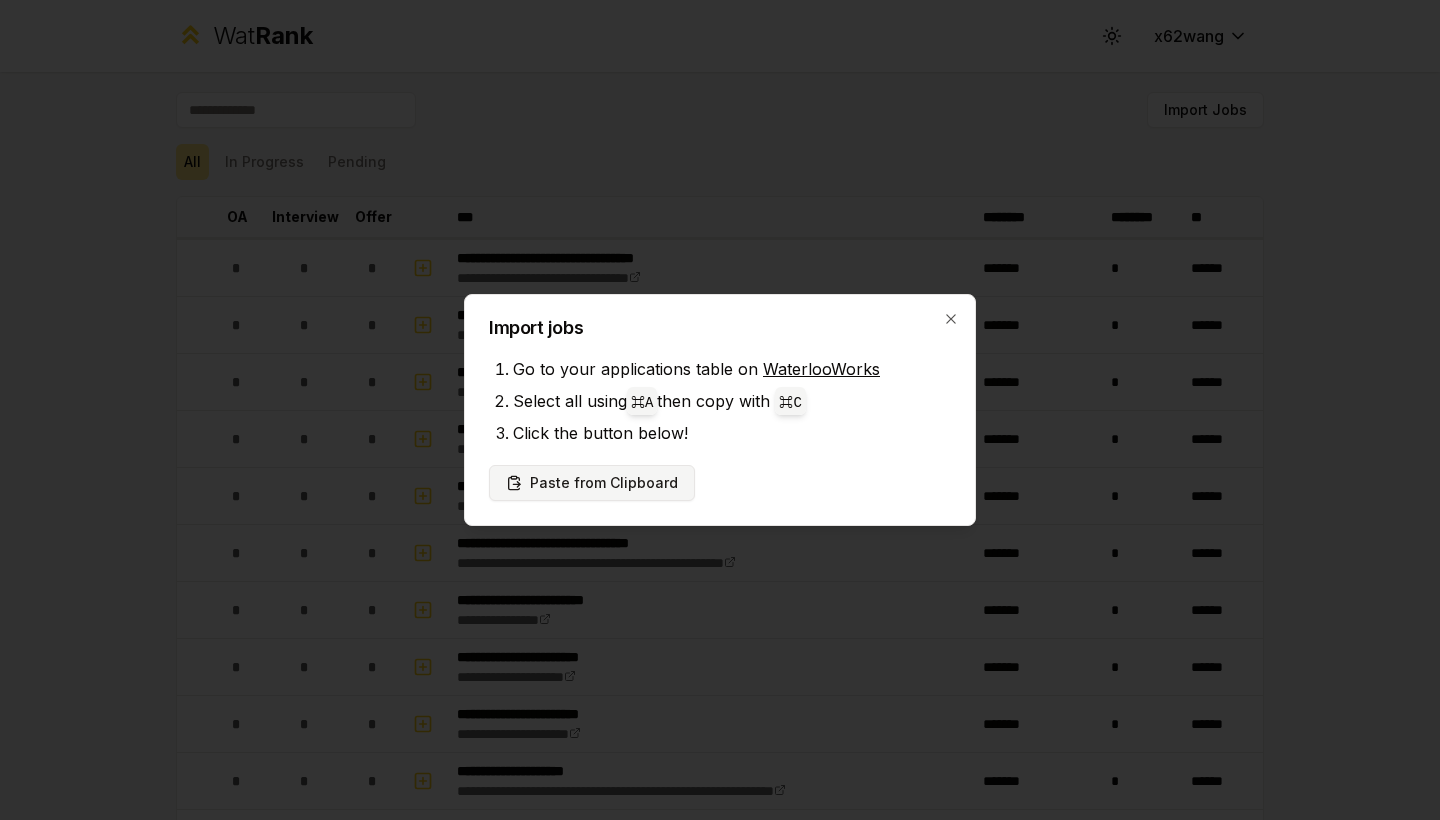 click on "Paste from Clipboard" at bounding box center [592, 483] 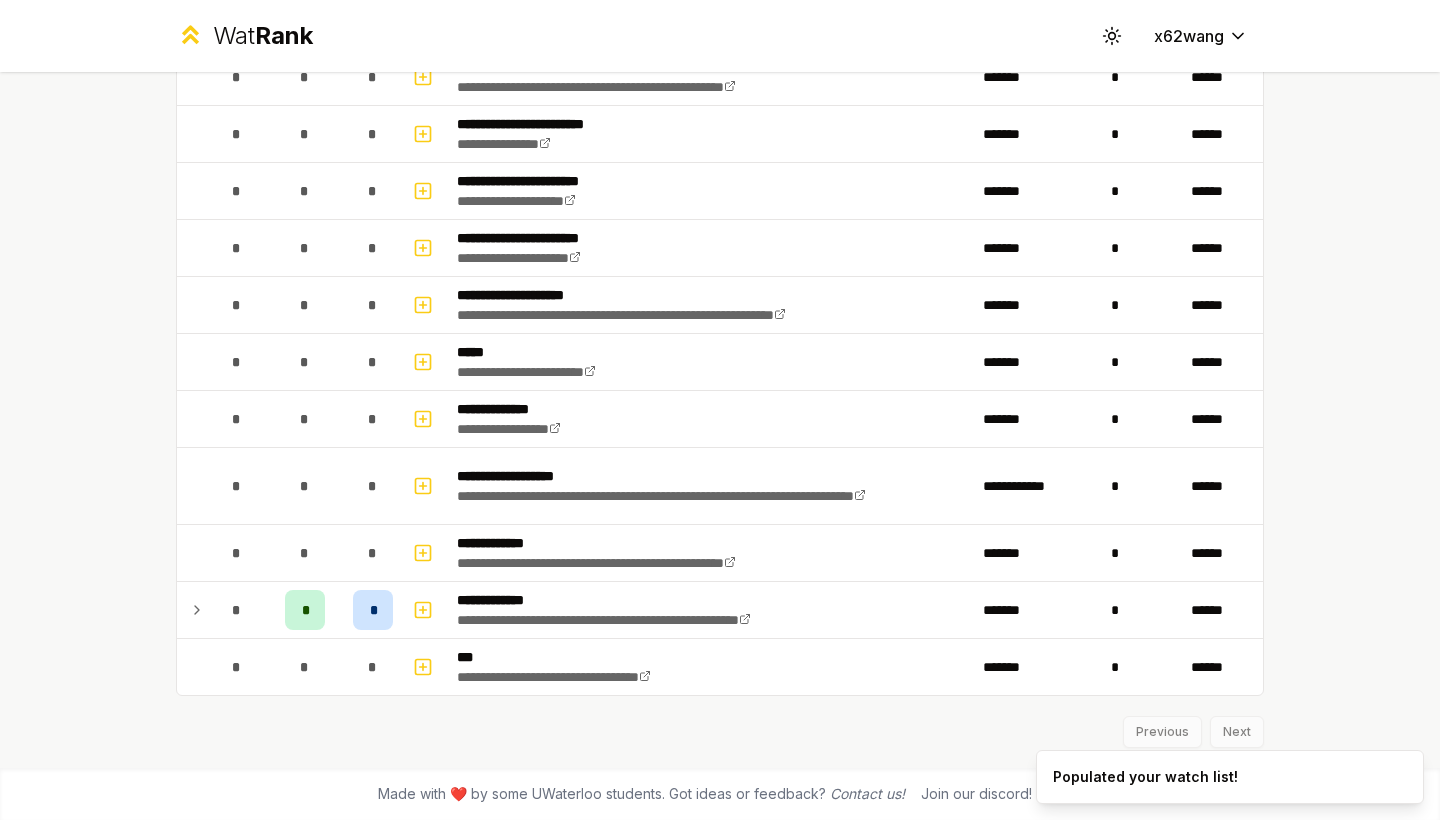 scroll, scrollTop: 476, scrollLeft: 0, axis: vertical 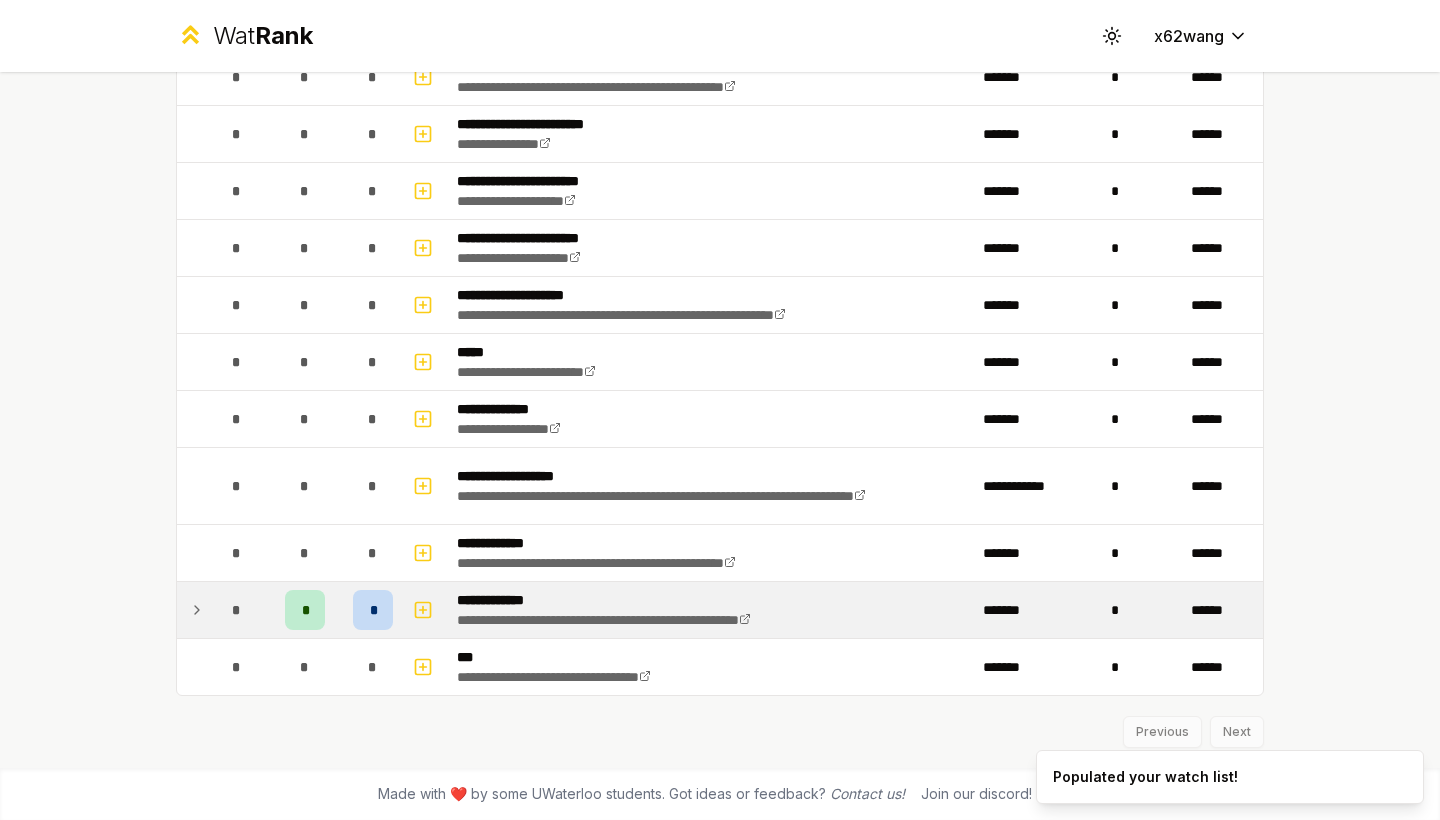 click 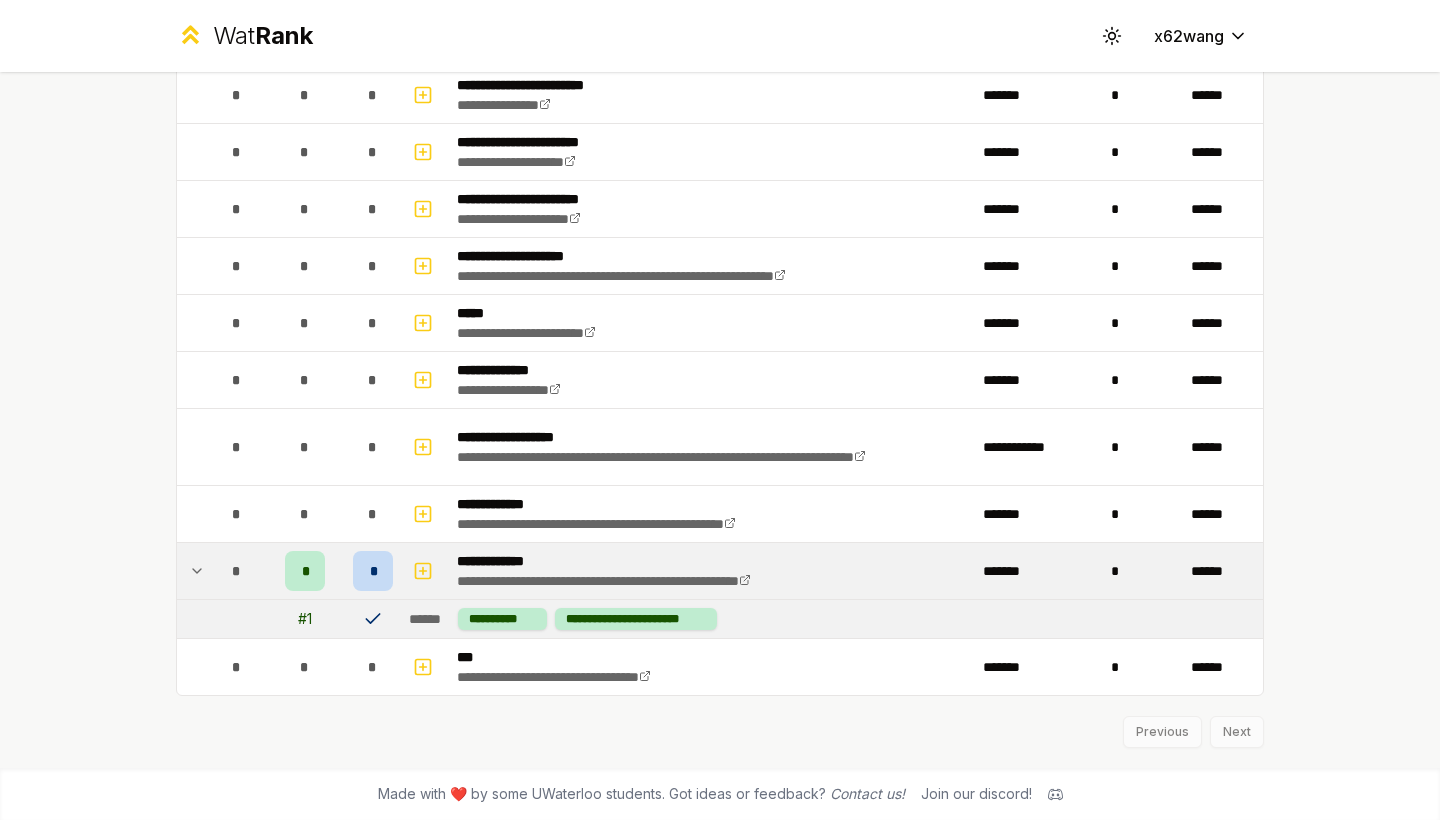 scroll, scrollTop: 515, scrollLeft: 0, axis: vertical 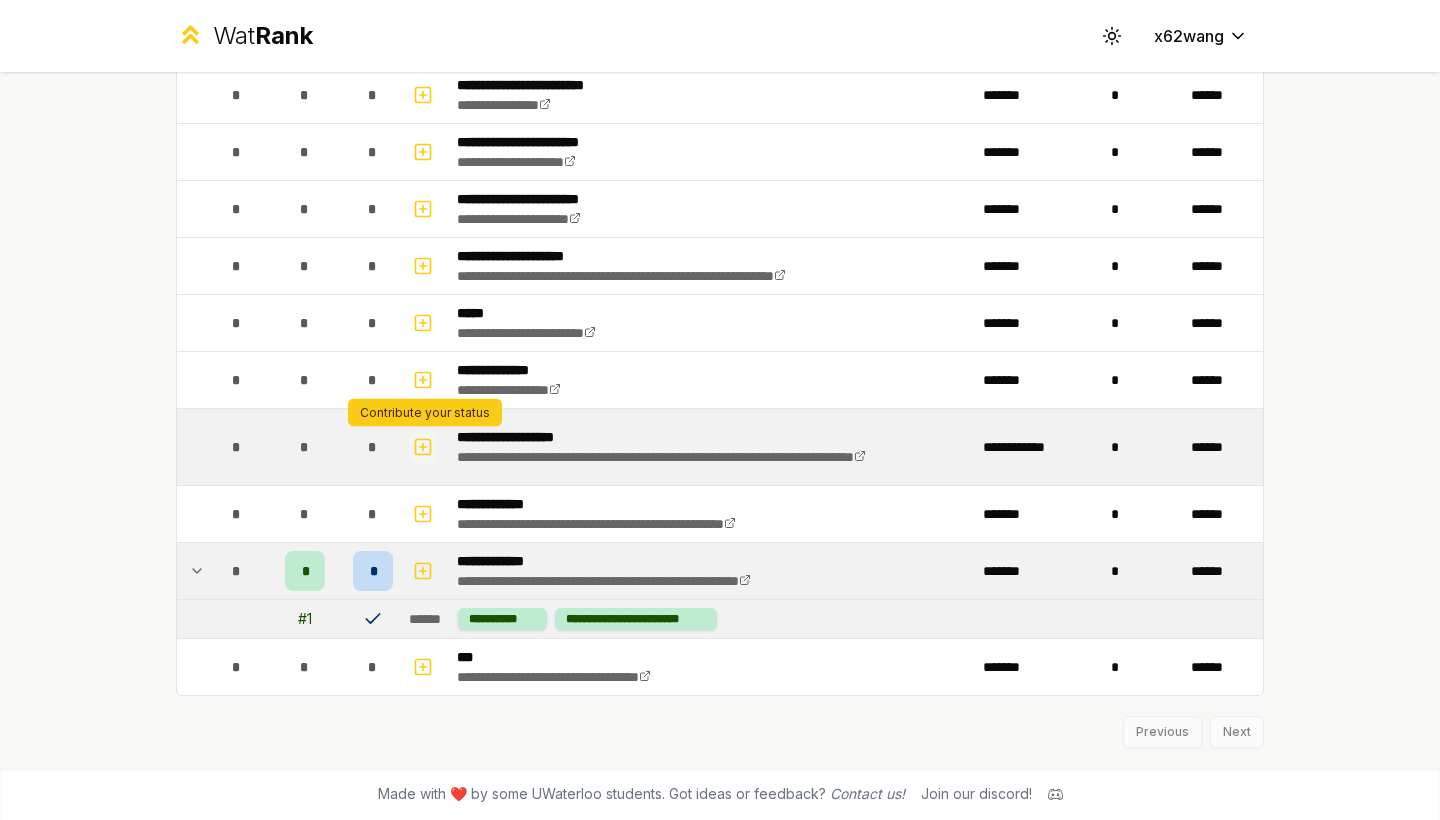 click 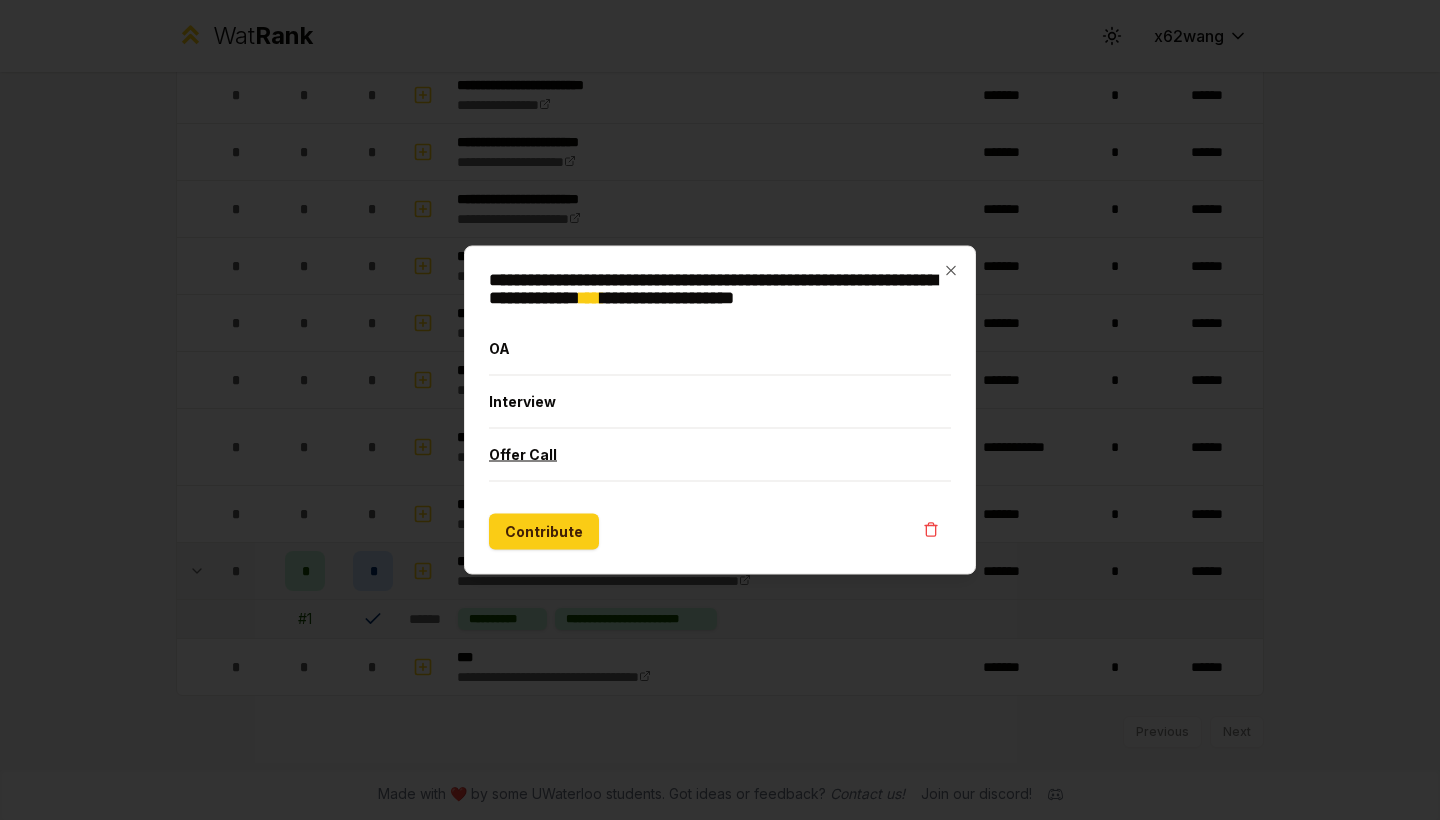 click on "Offer Call" at bounding box center (720, 455) 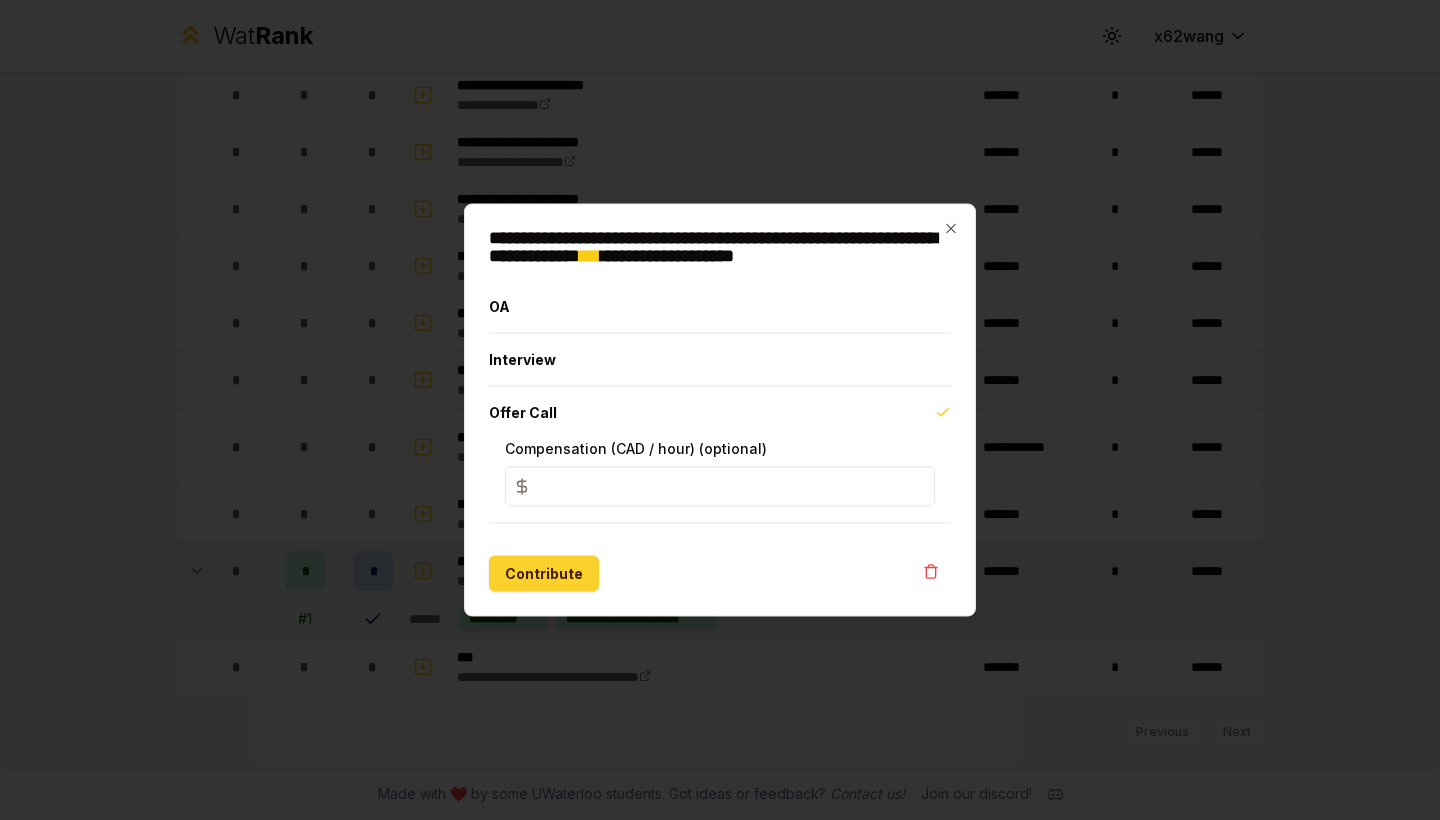 click on "Contribute" at bounding box center [544, 574] 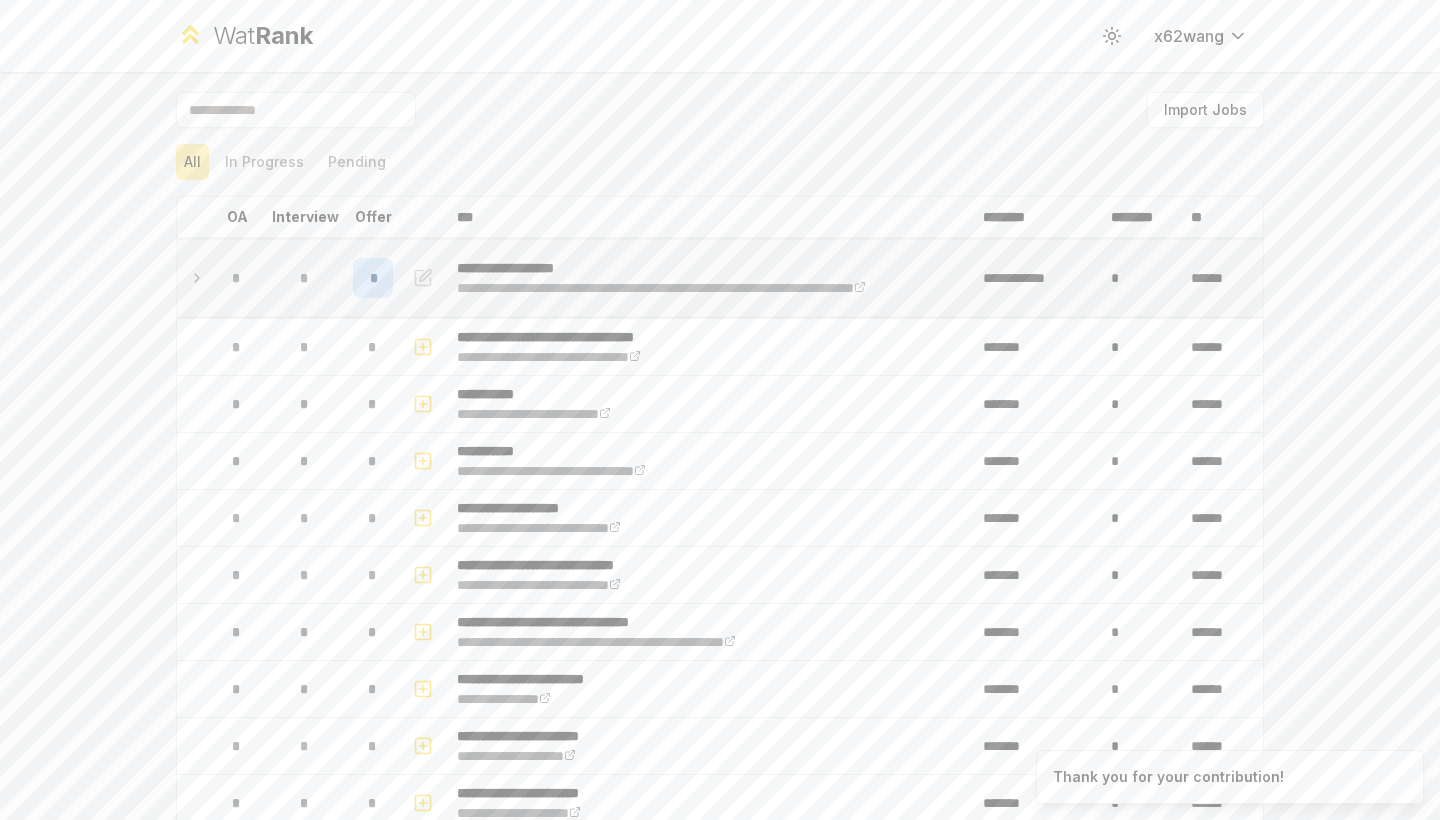 click at bounding box center [423, 278] 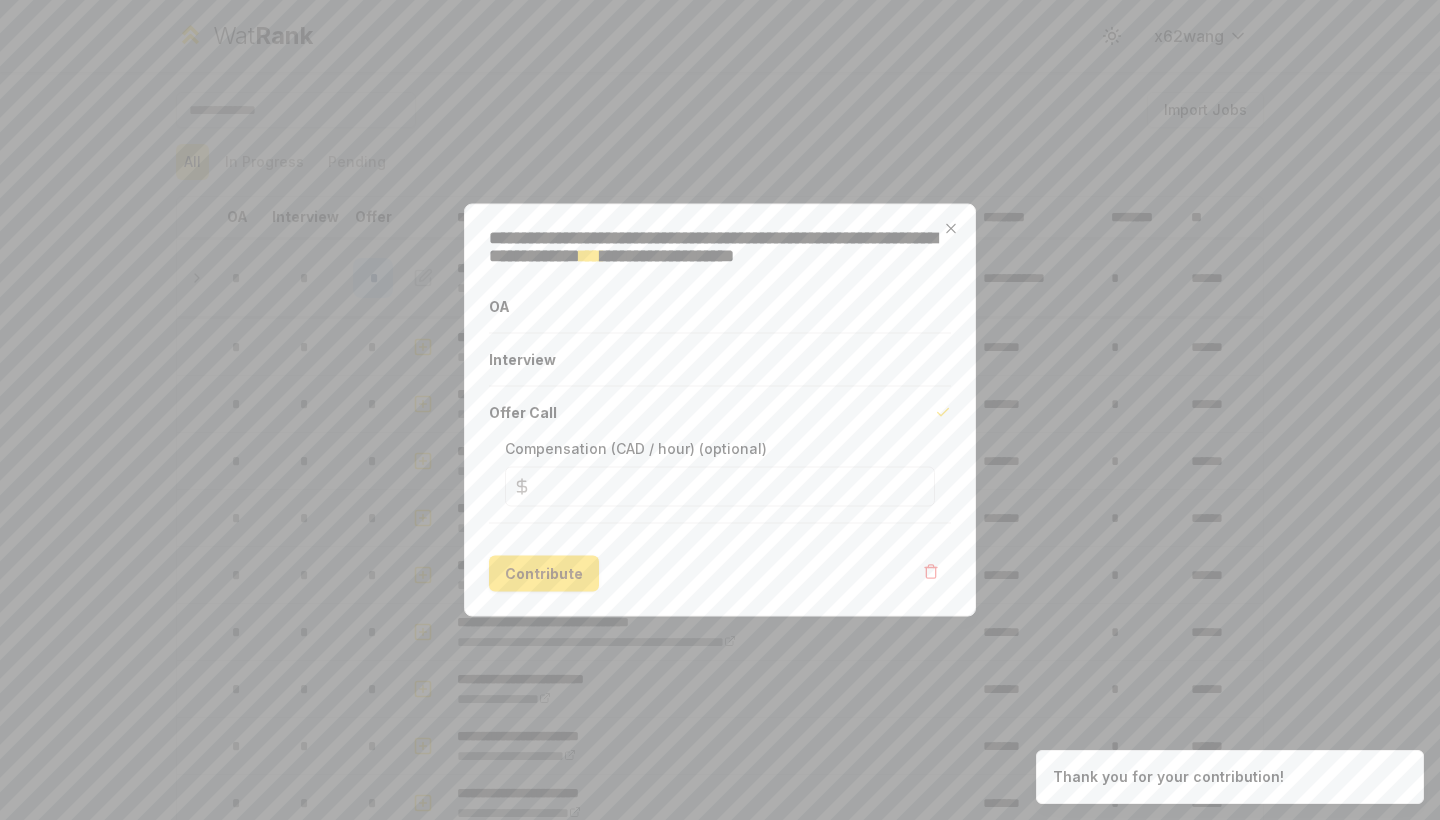 click 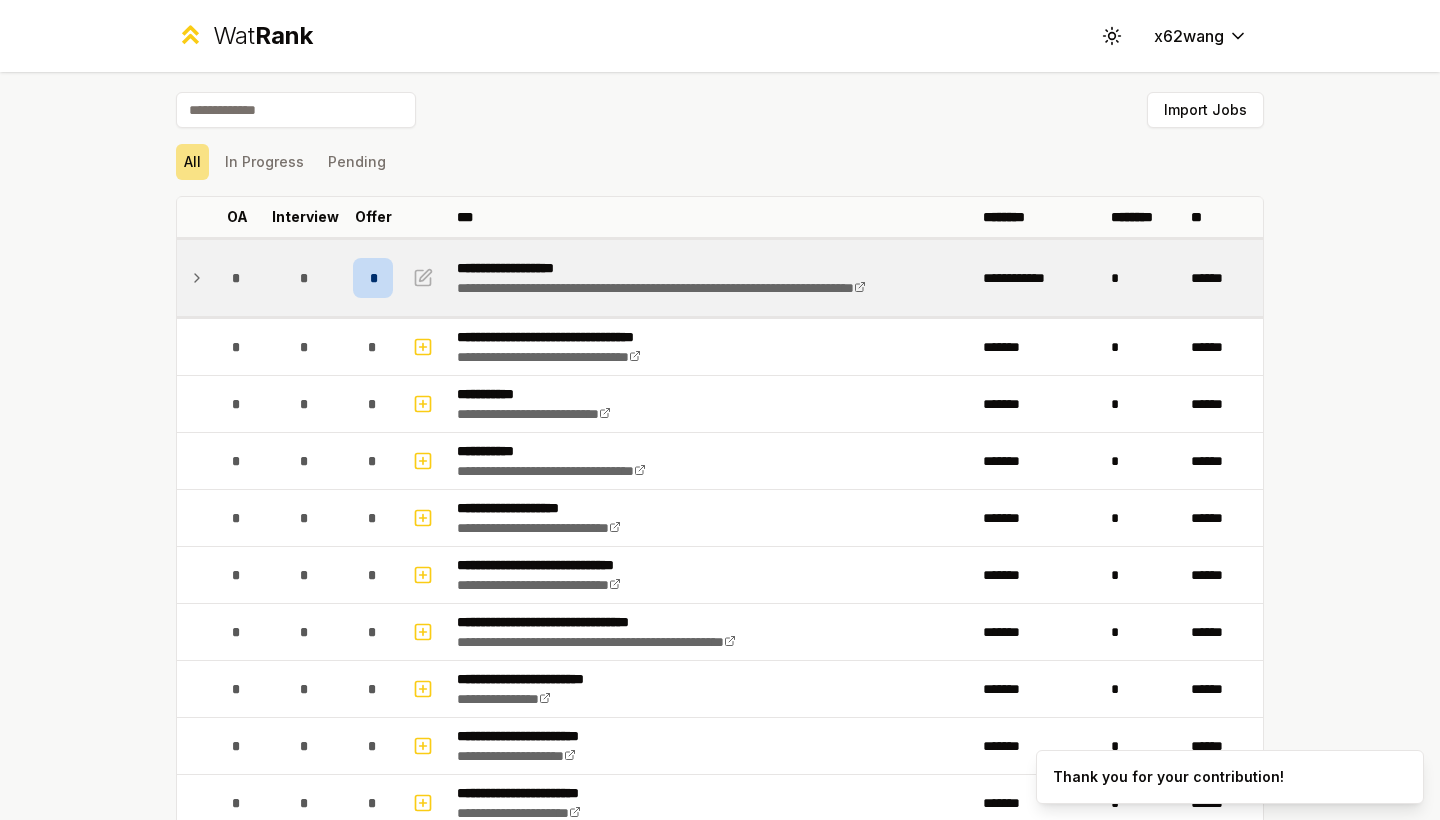click 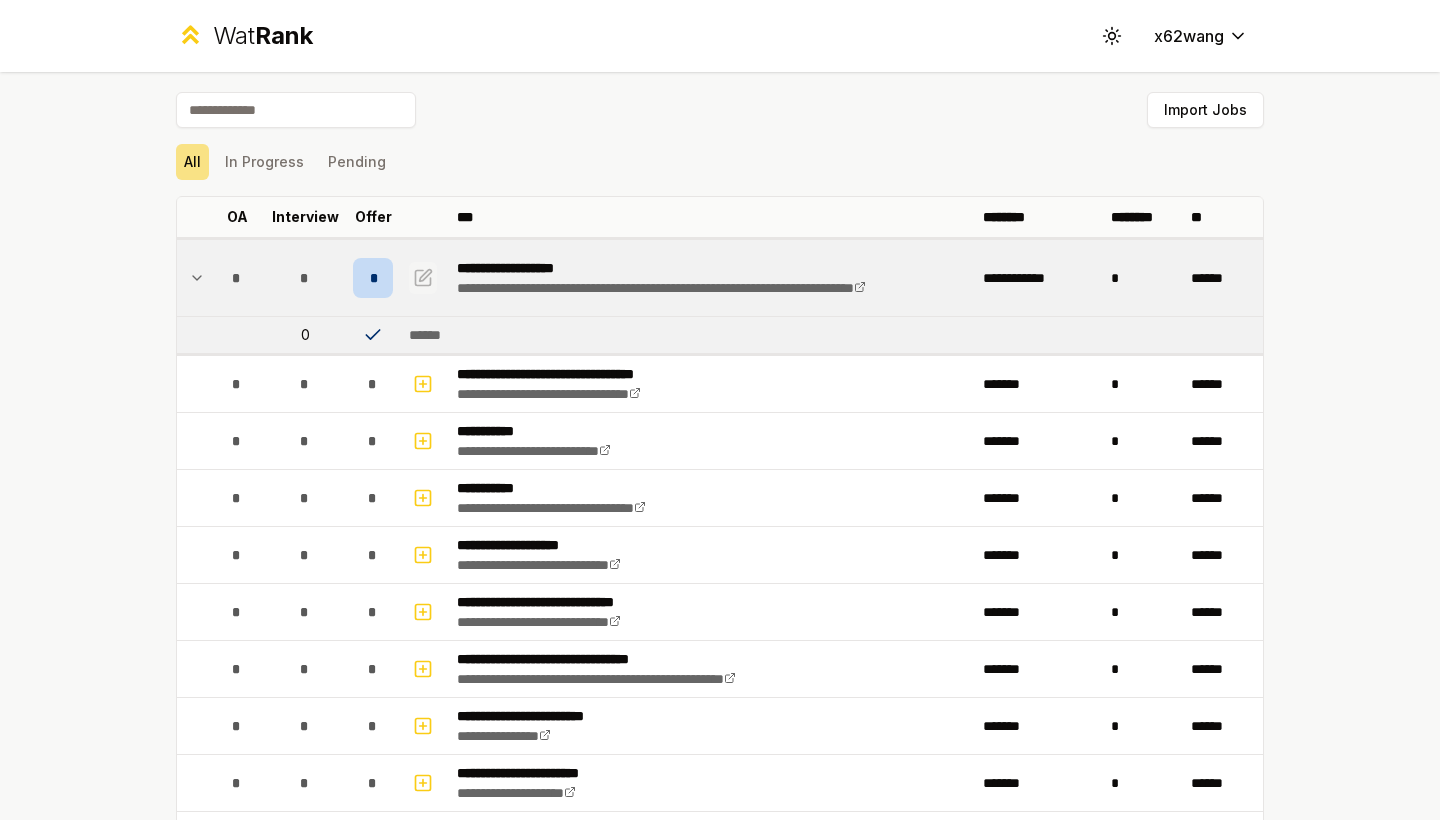 click 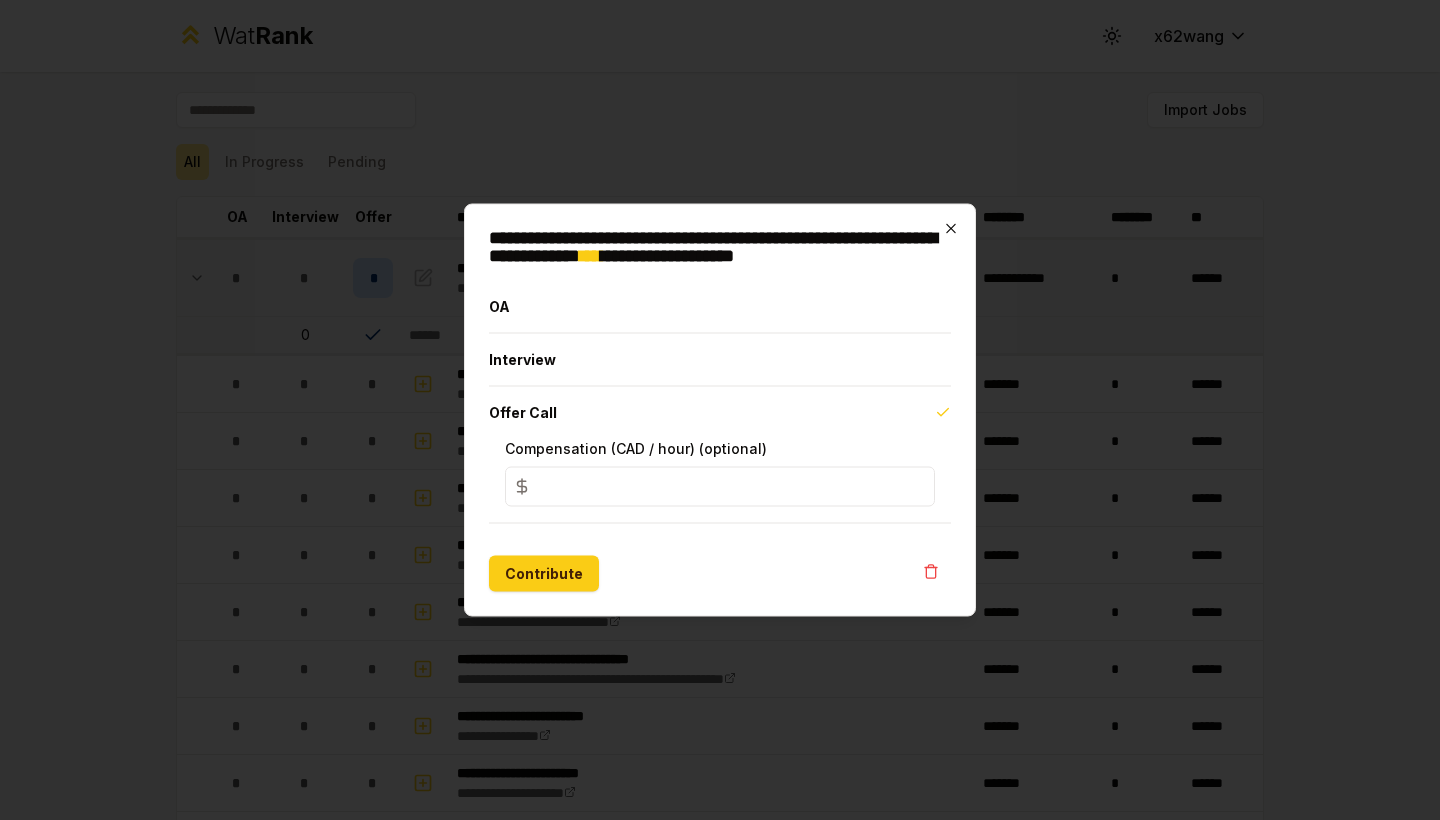 click 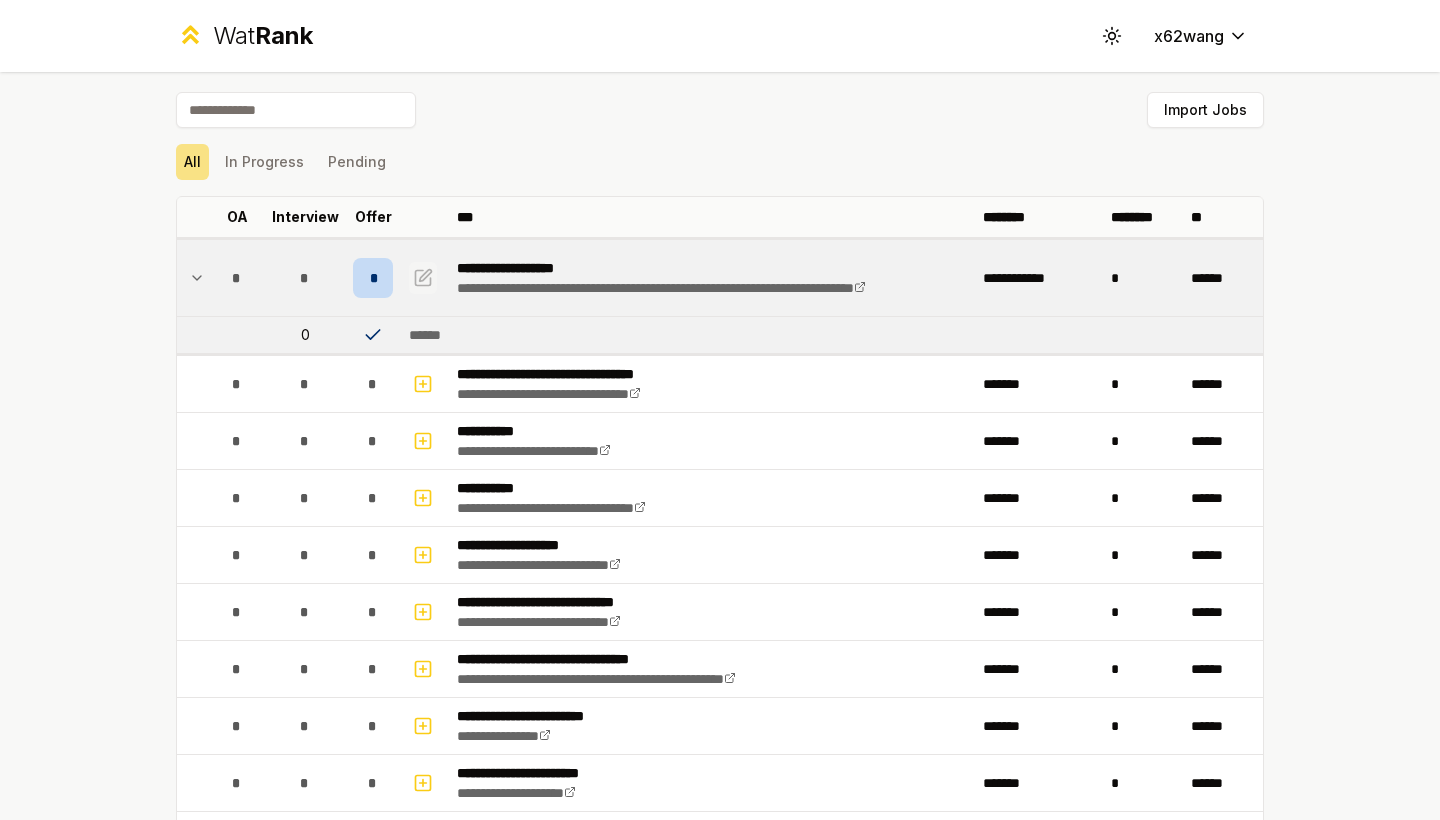 click 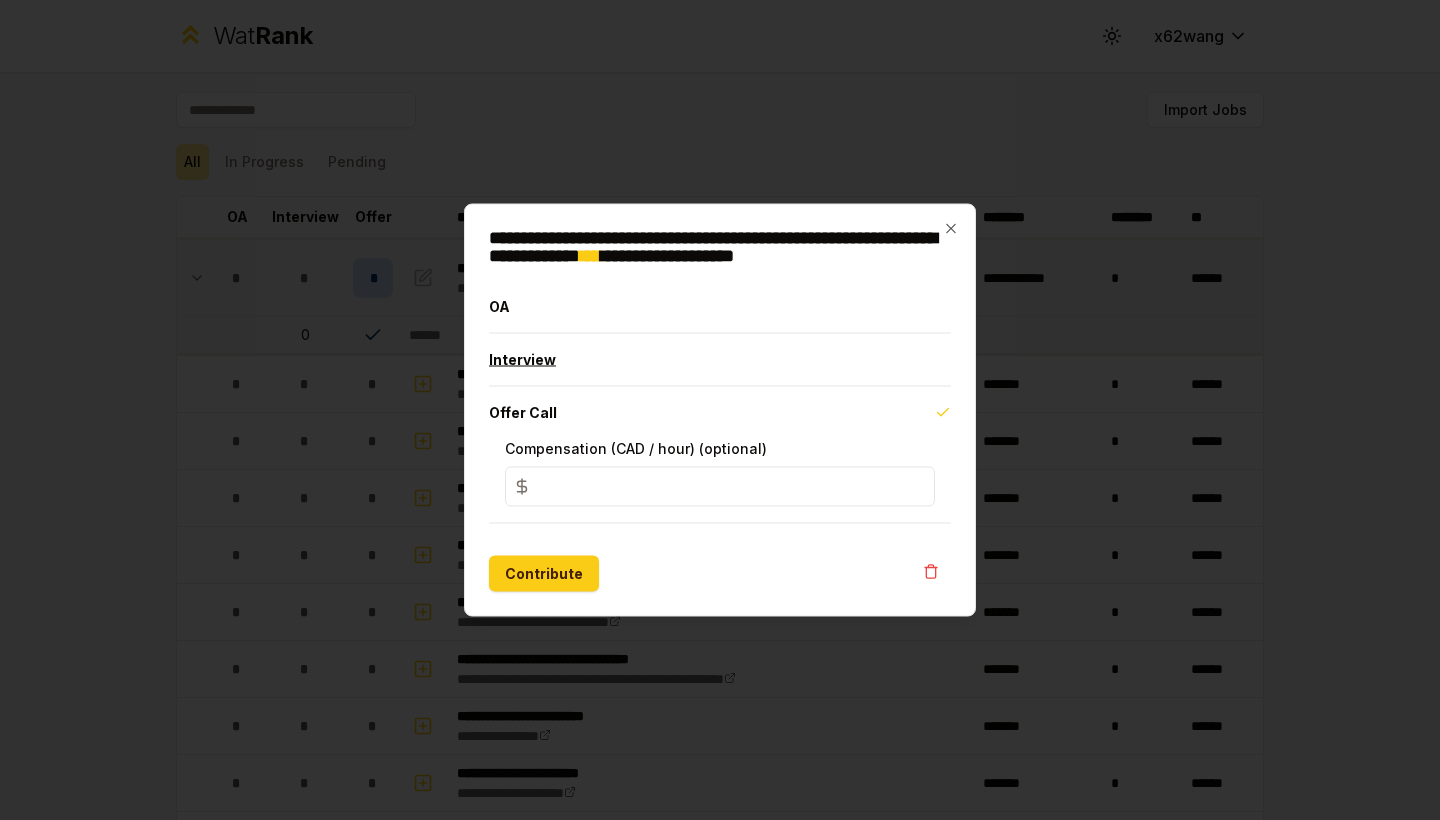click on "Interview" at bounding box center (720, 360) 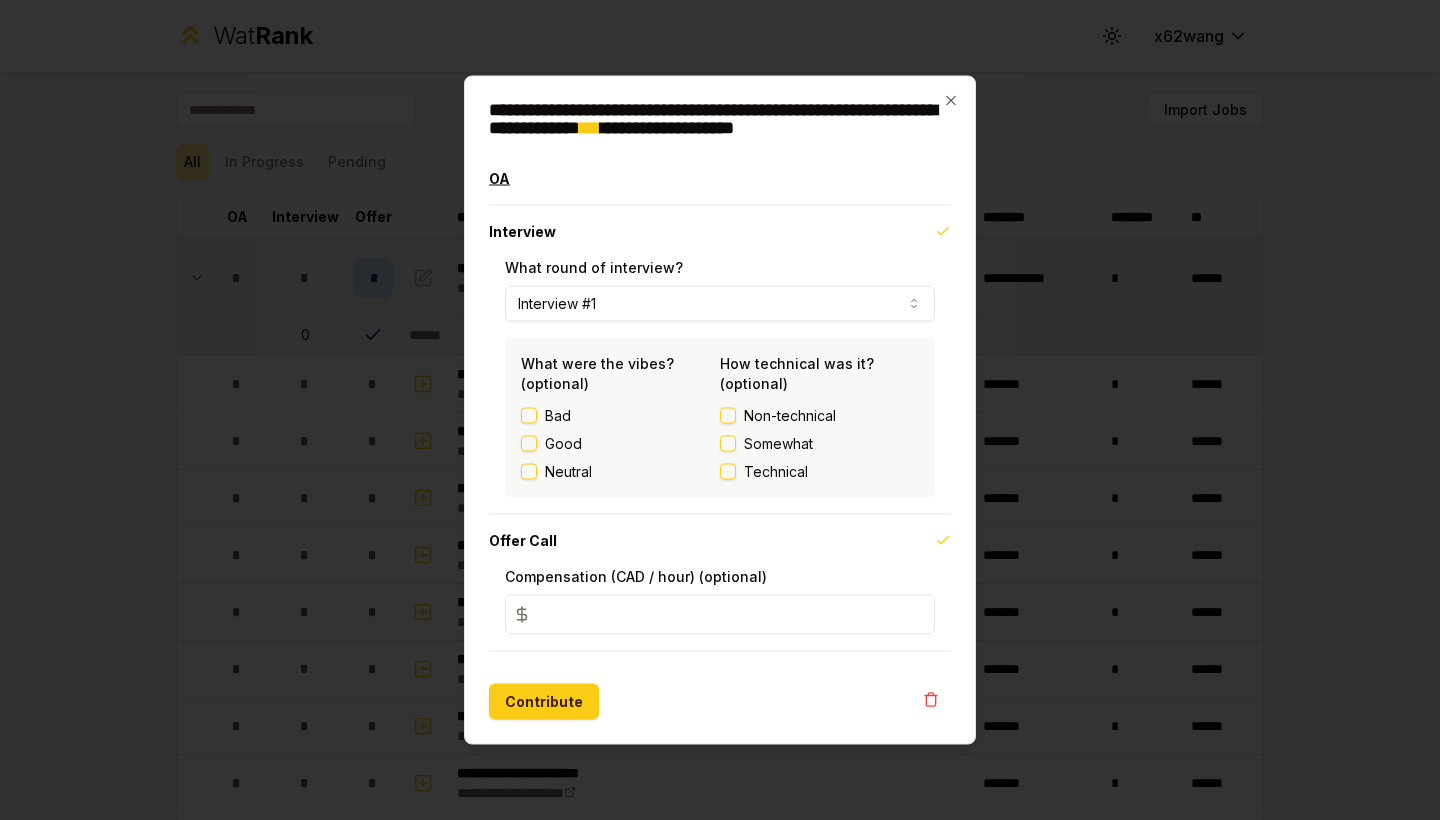 click on "OA" at bounding box center (720, 179) 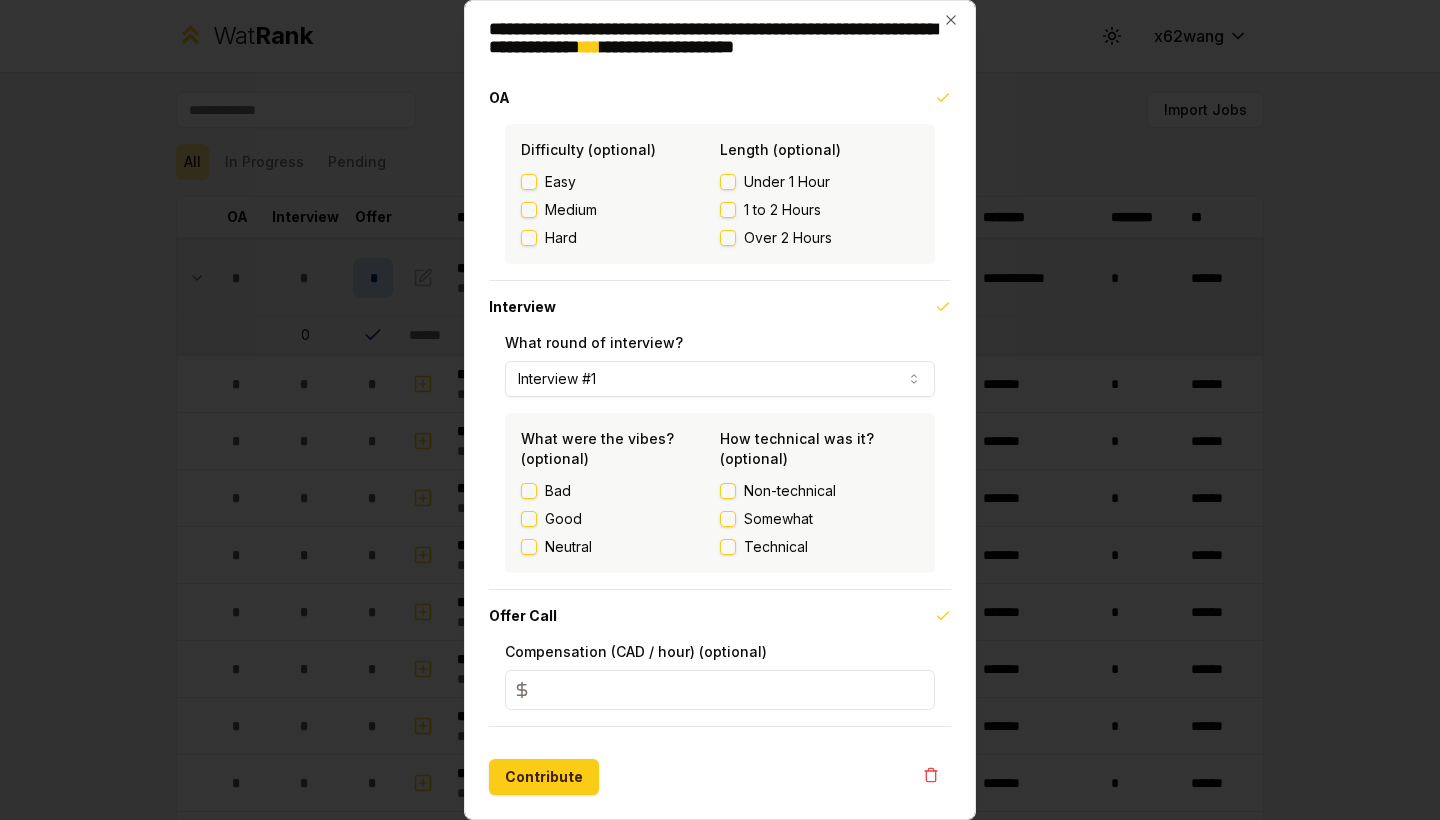 scroll, scrollTop: 5, scrollLeft: 0, axis: vertical 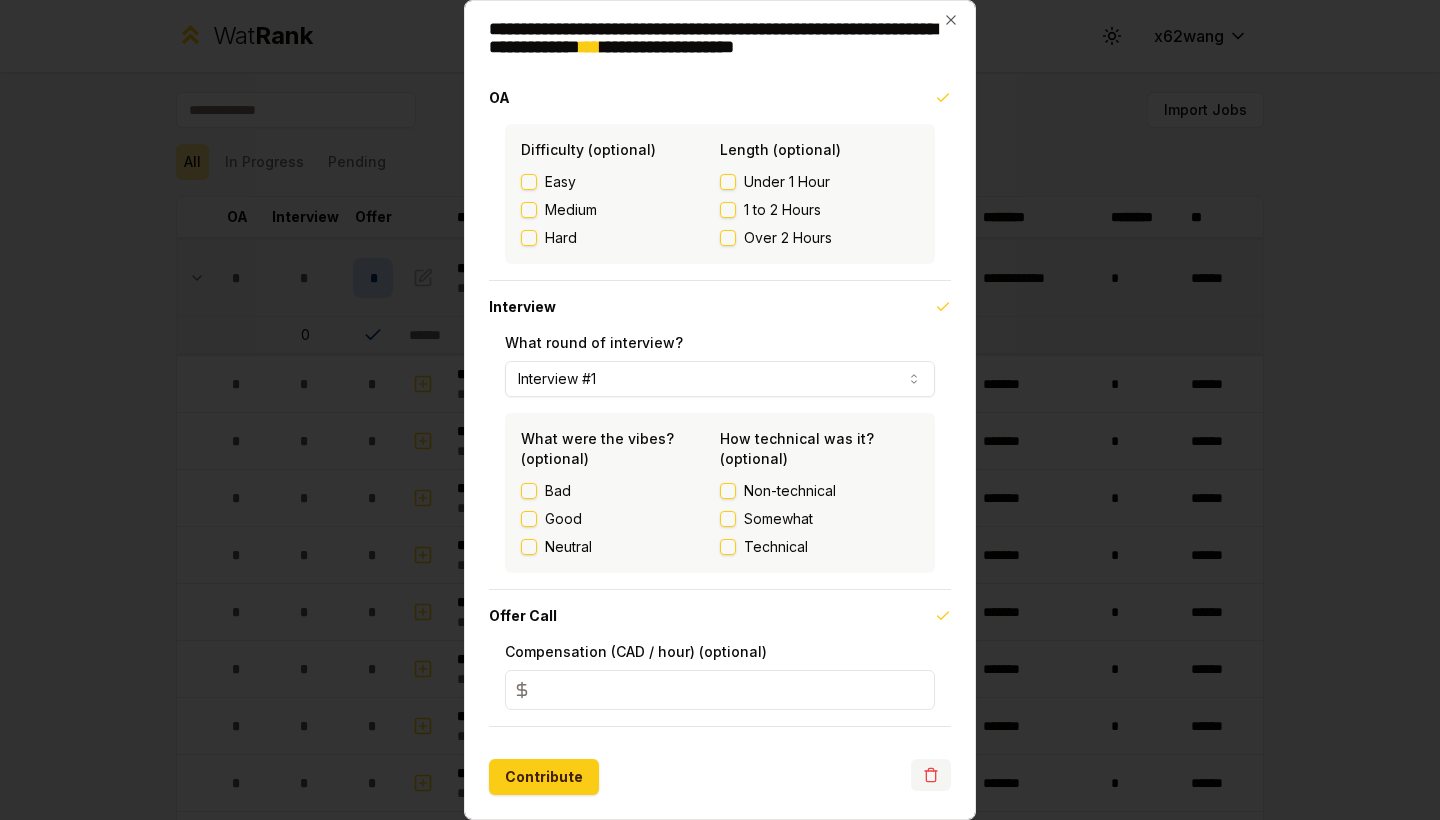 click at bounding box center (931, 775) 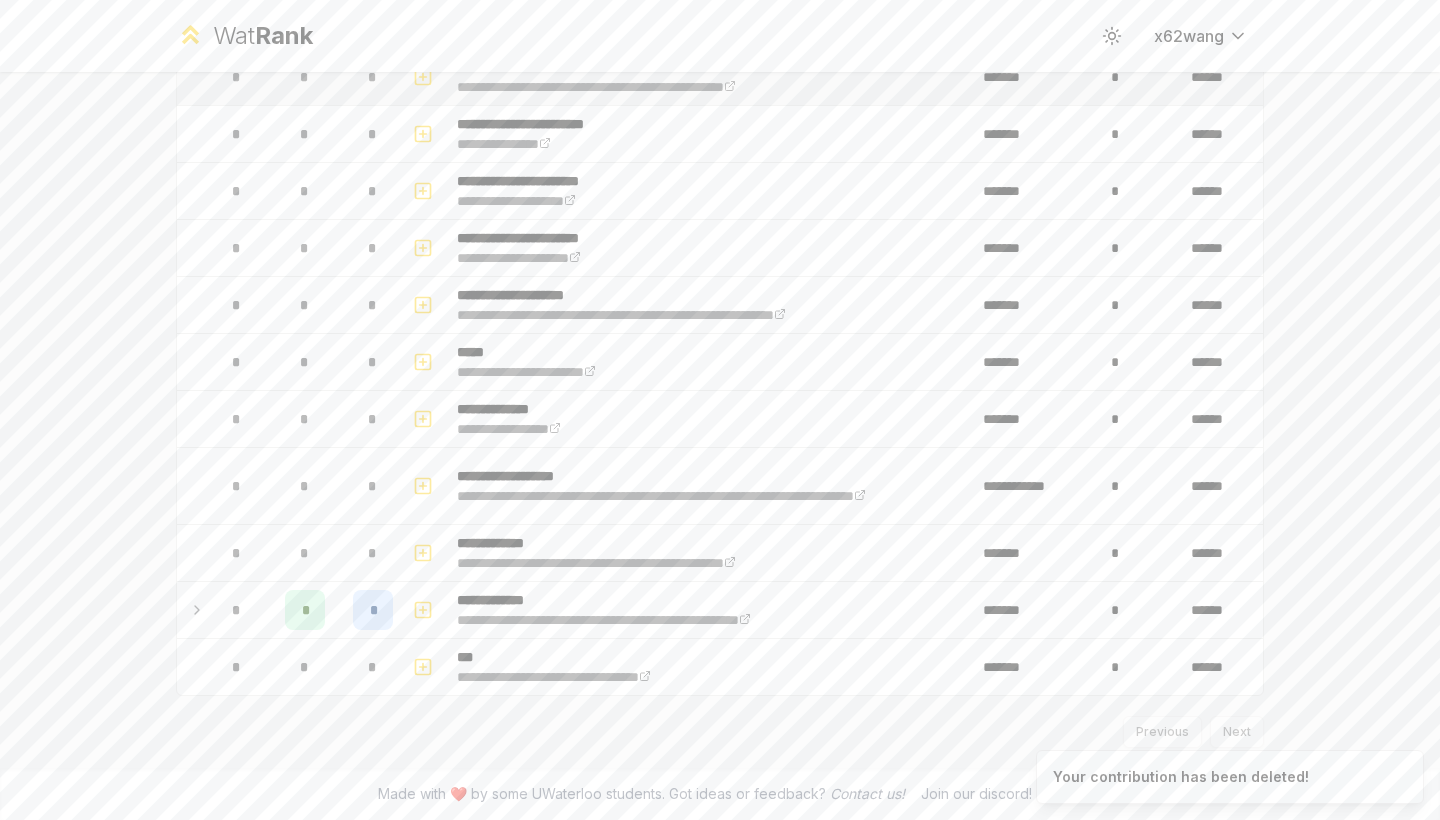 scroll, scrollTop: 476, scrollLeft: 0, axis: vertical 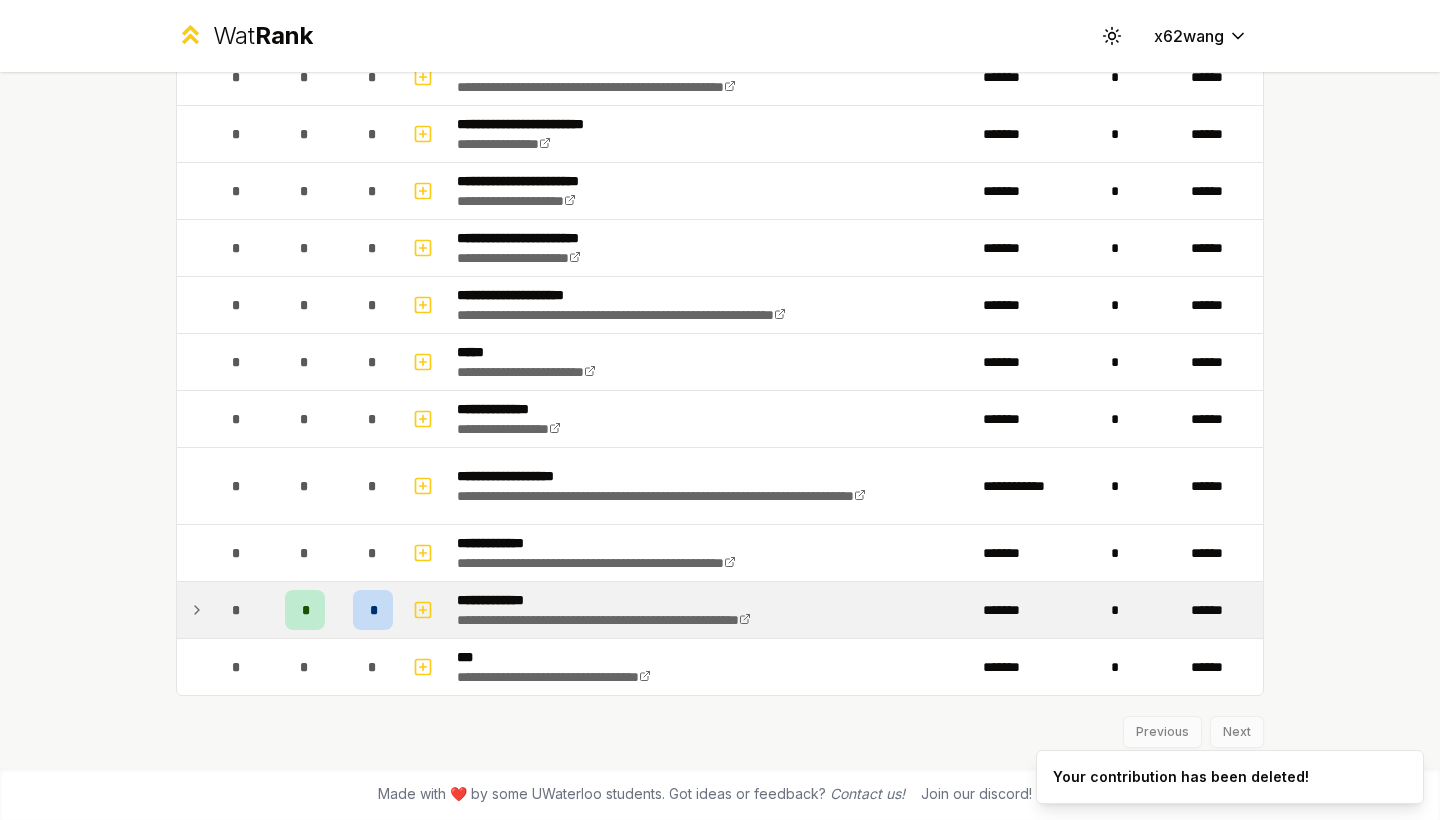 click 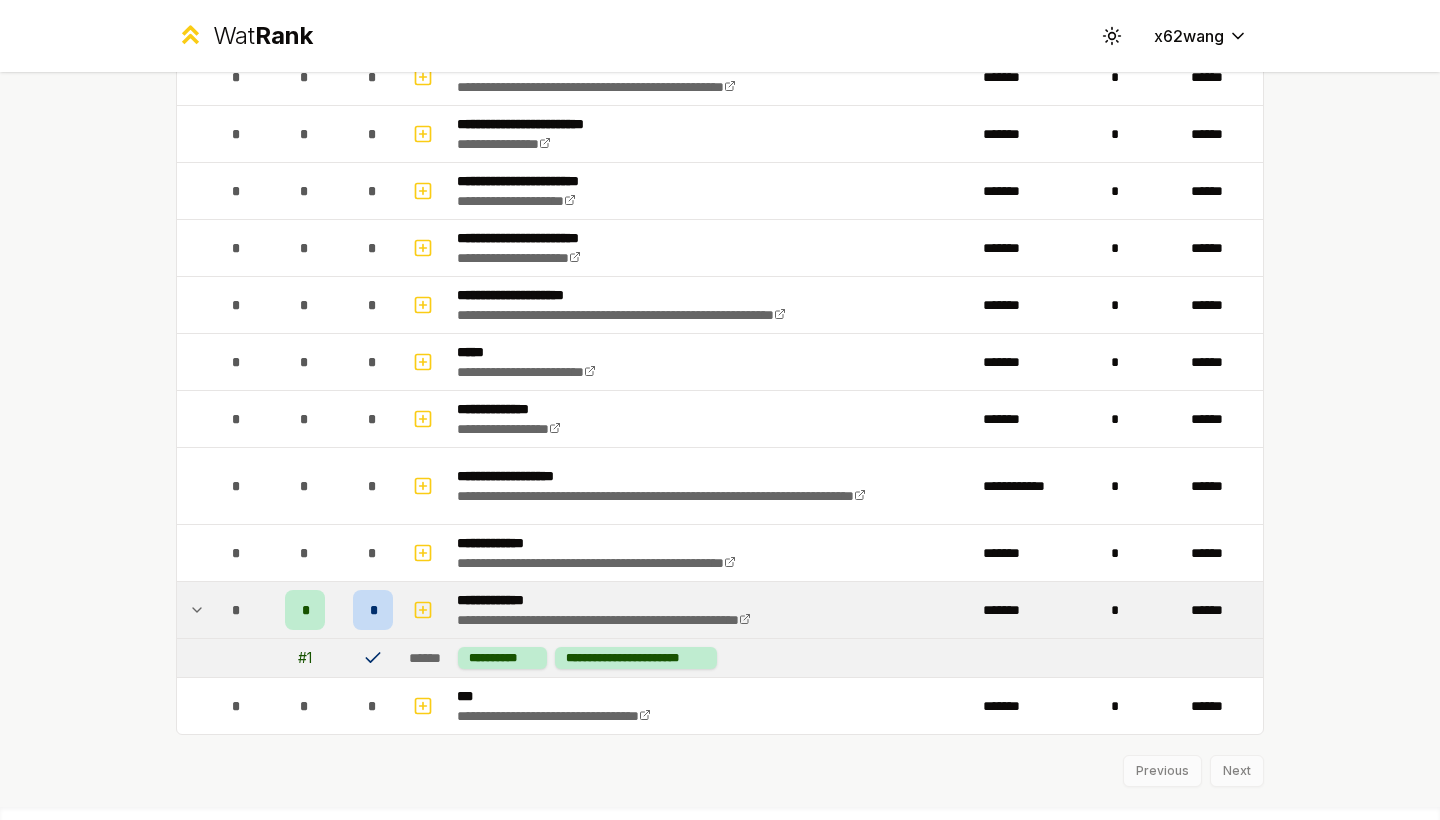 click on "# 1" at bounding box center (305, 658) 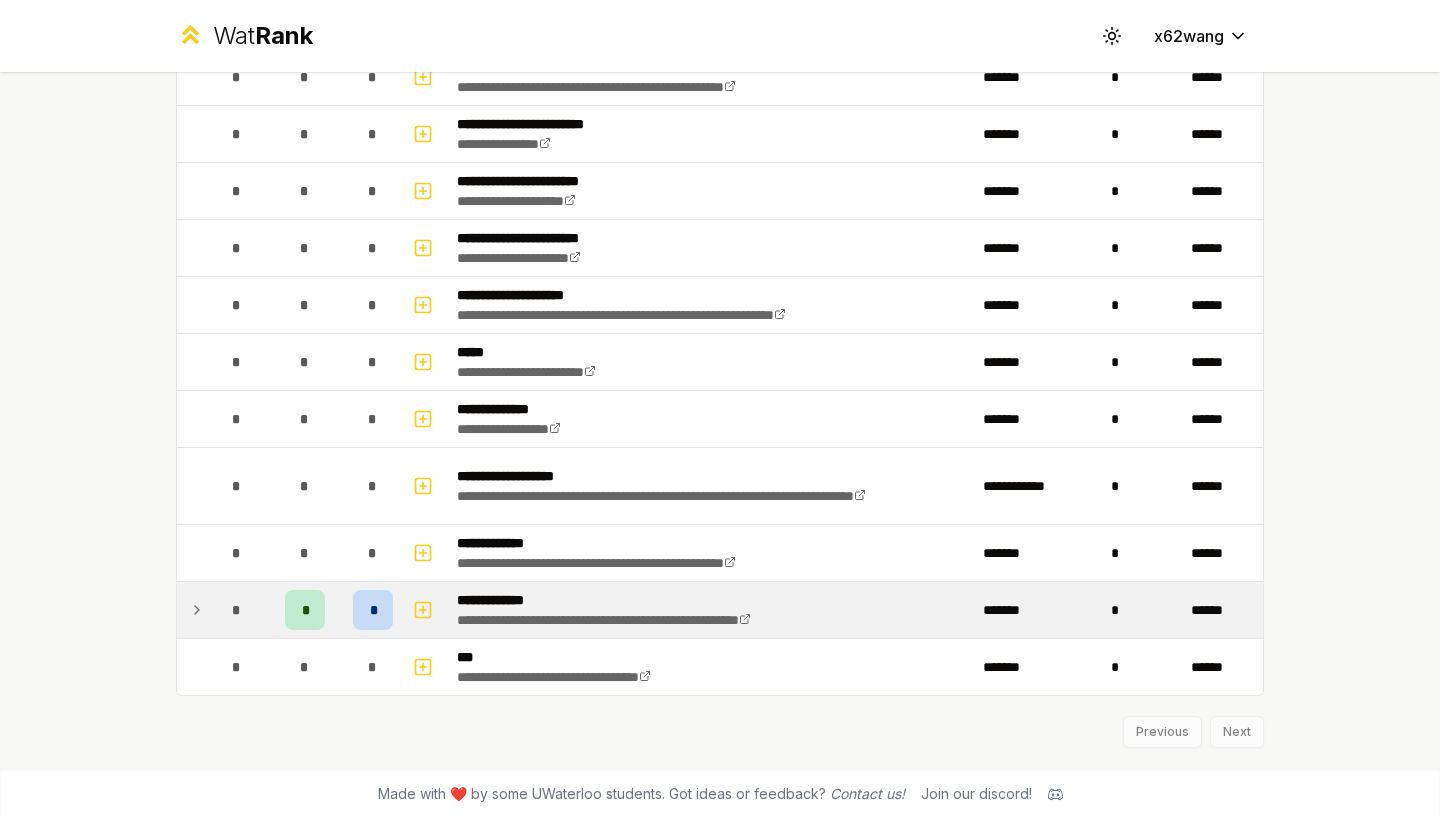 click on "*" at bounding box center [305, 610] 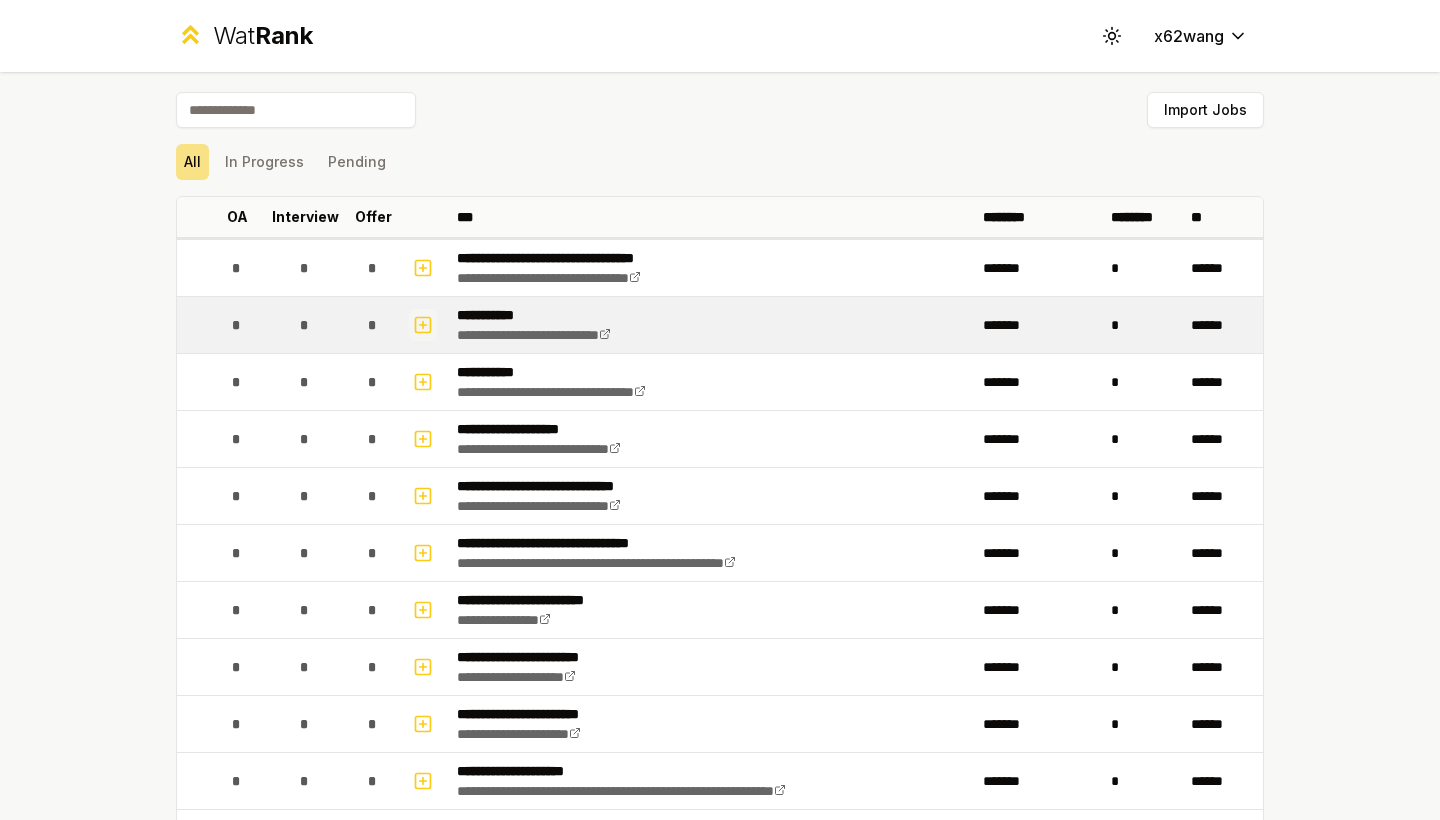 scroll, scrollTop: 0, scrollLeft: 0, axis: both 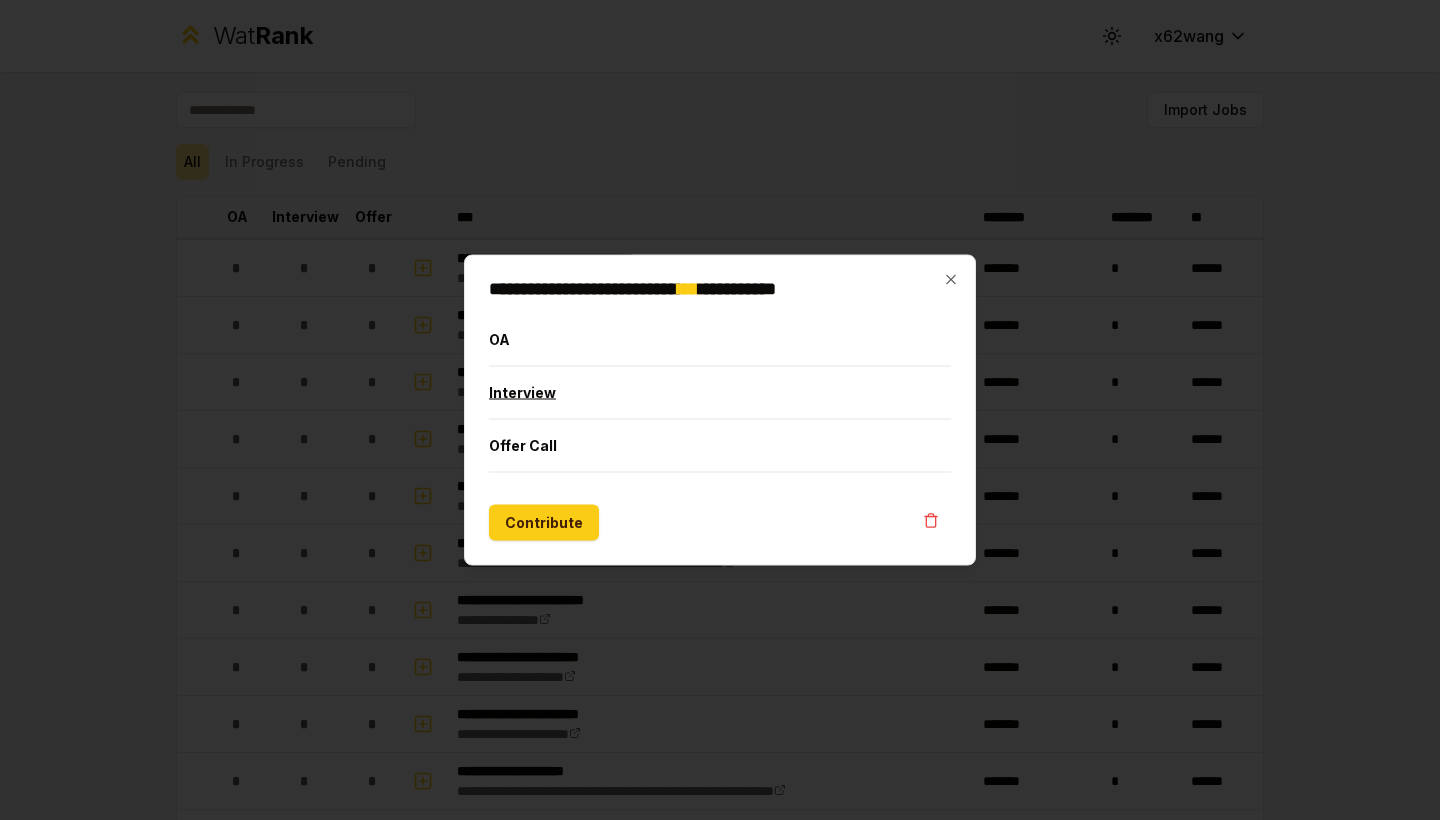 click on "Interview" at bounding box center (720, 393) 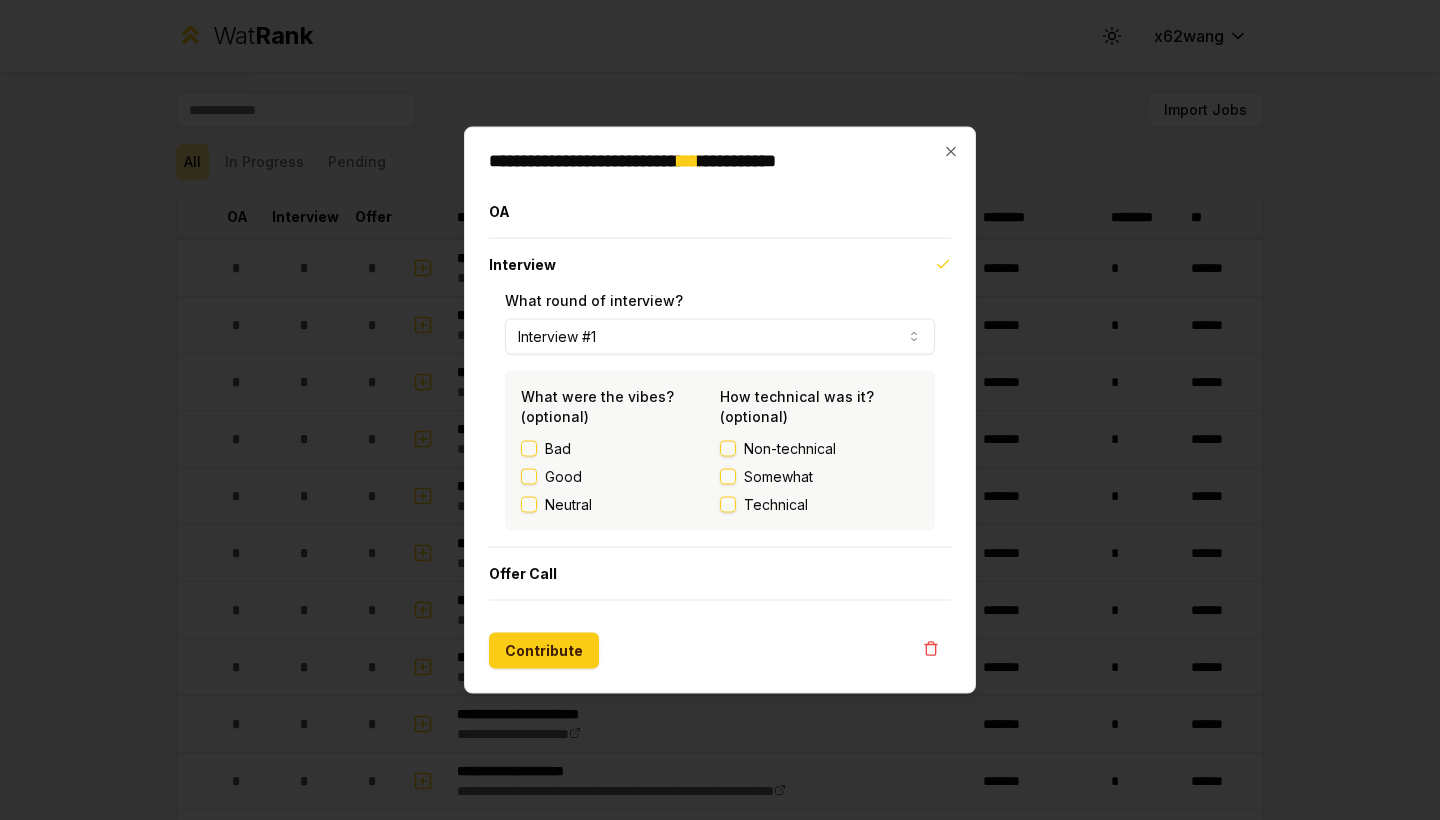 click on "Interview #1" at bounding box center [720, 337] 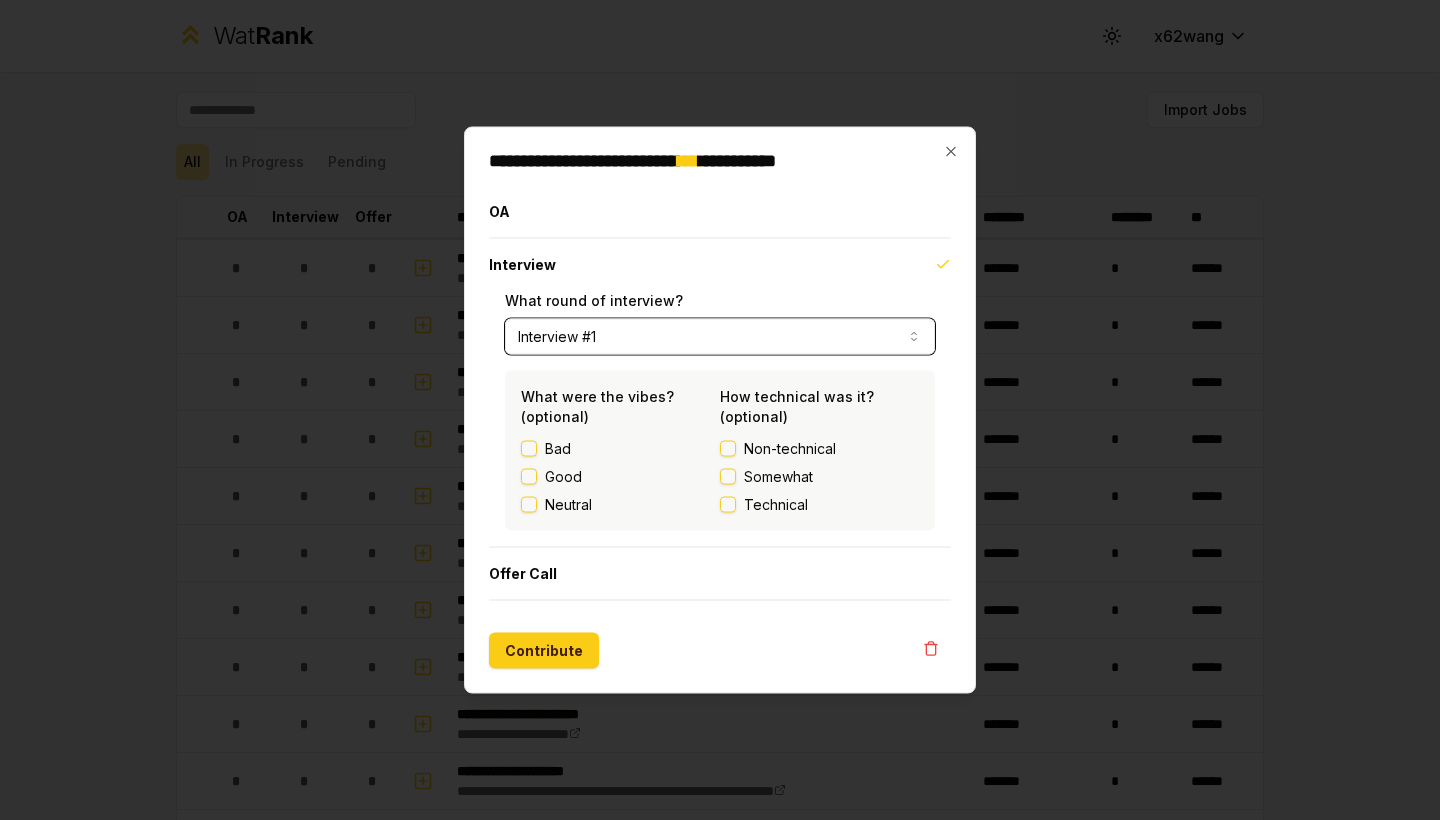 click on "Interview #1" at bounding box center (720, 337) 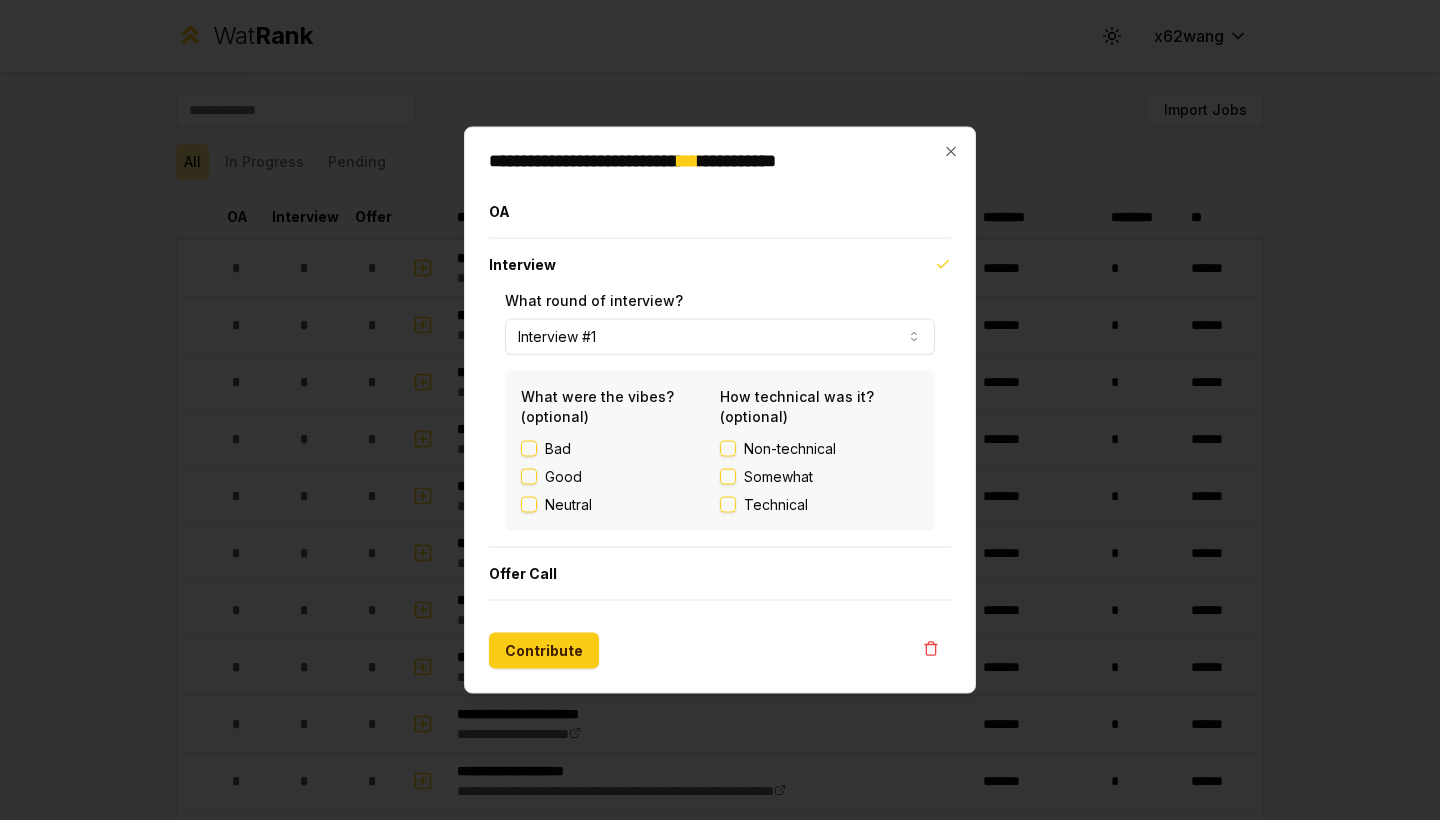 click on "Good" at bounding box center (529, 477) 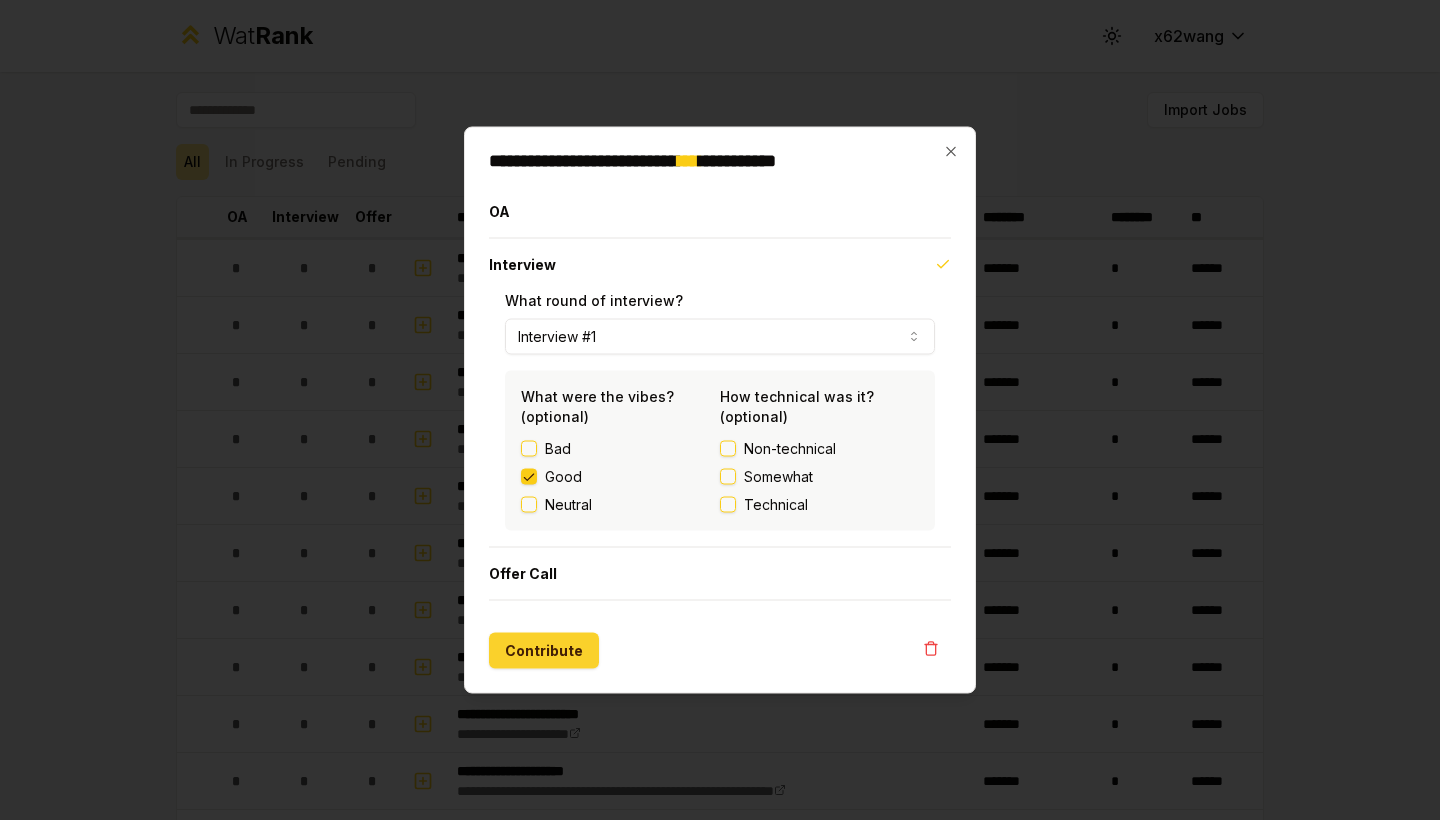 click on "Contribute" at bounding box center [544, 651] 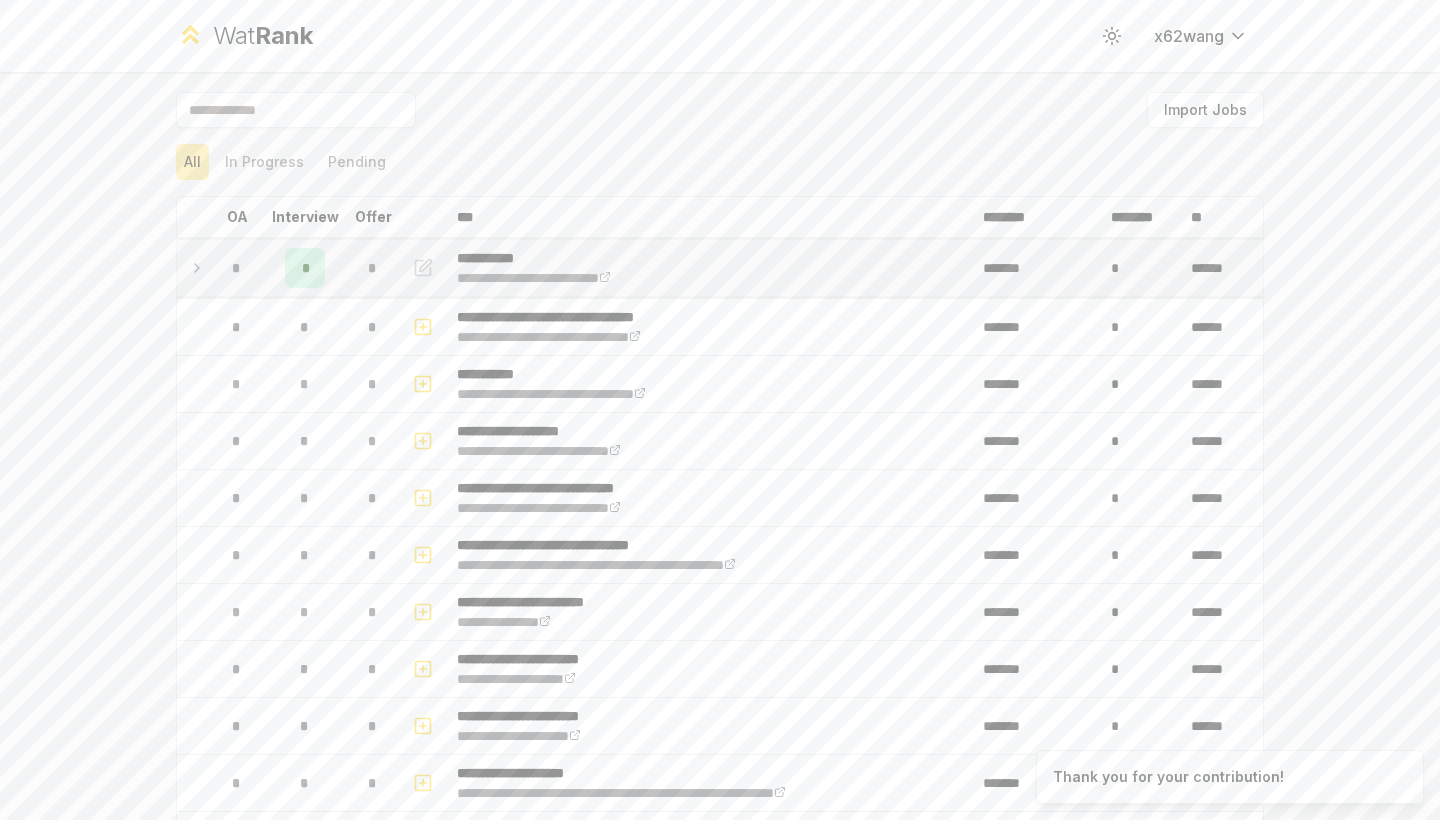 click 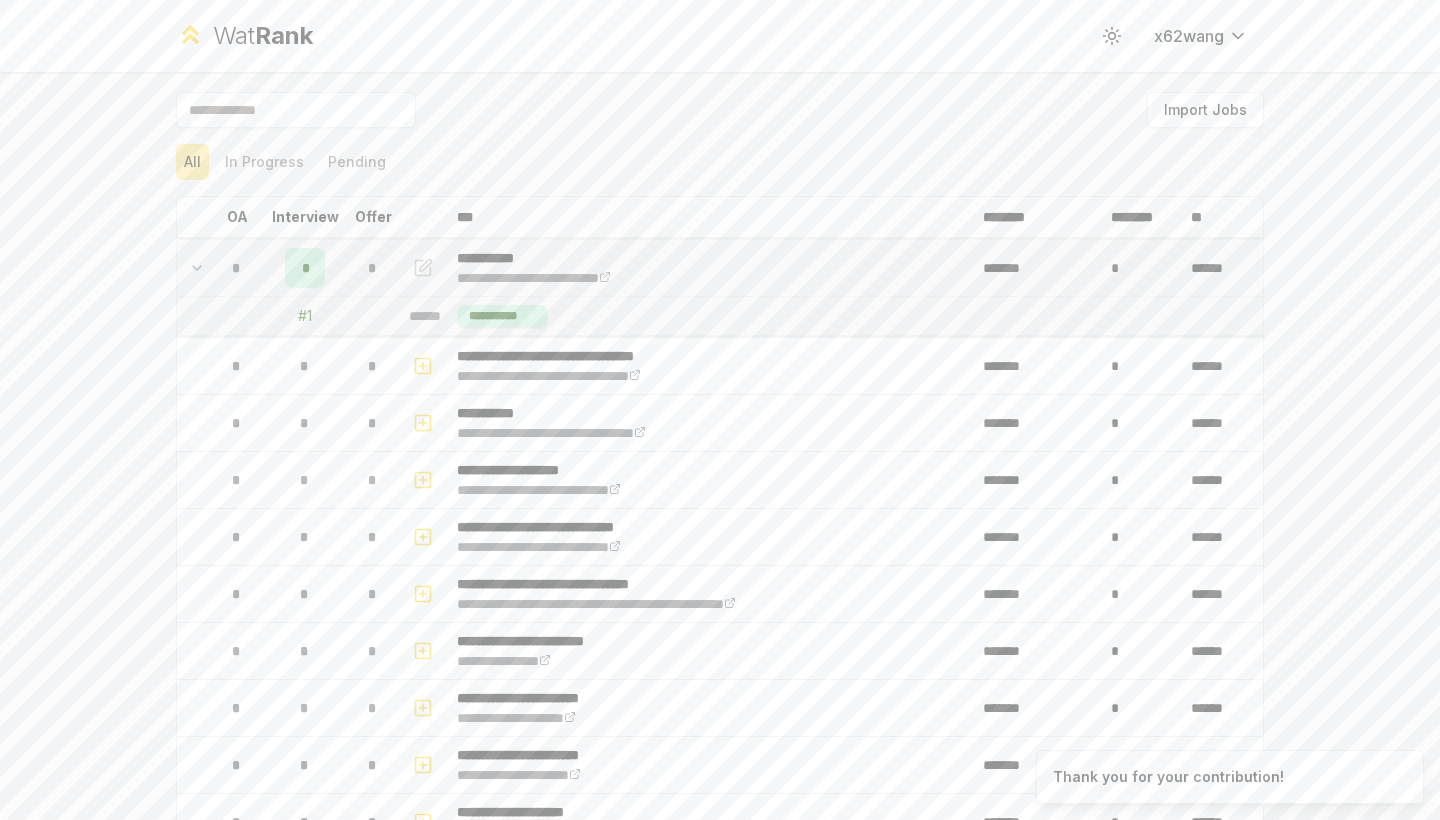 click 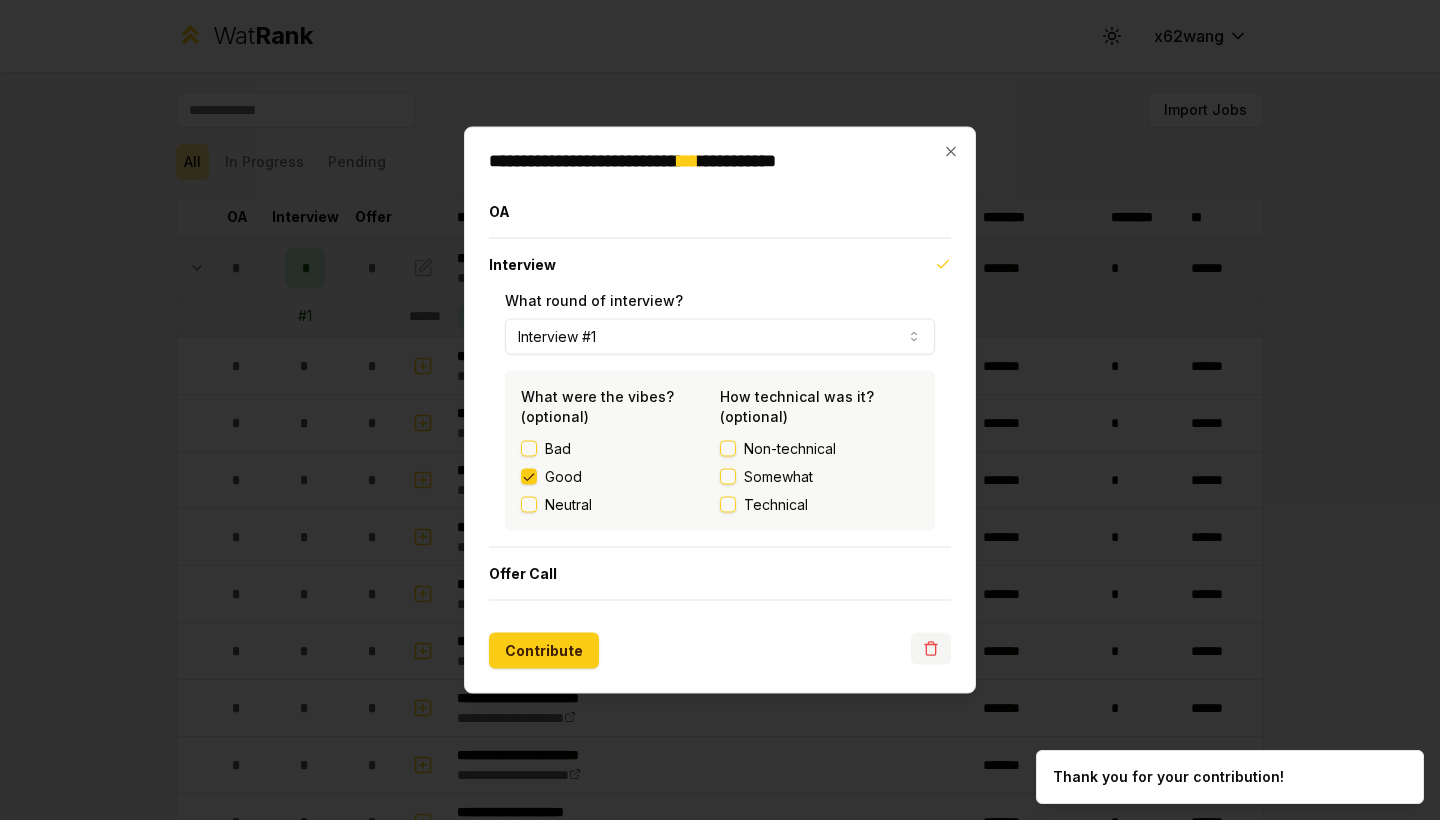 click 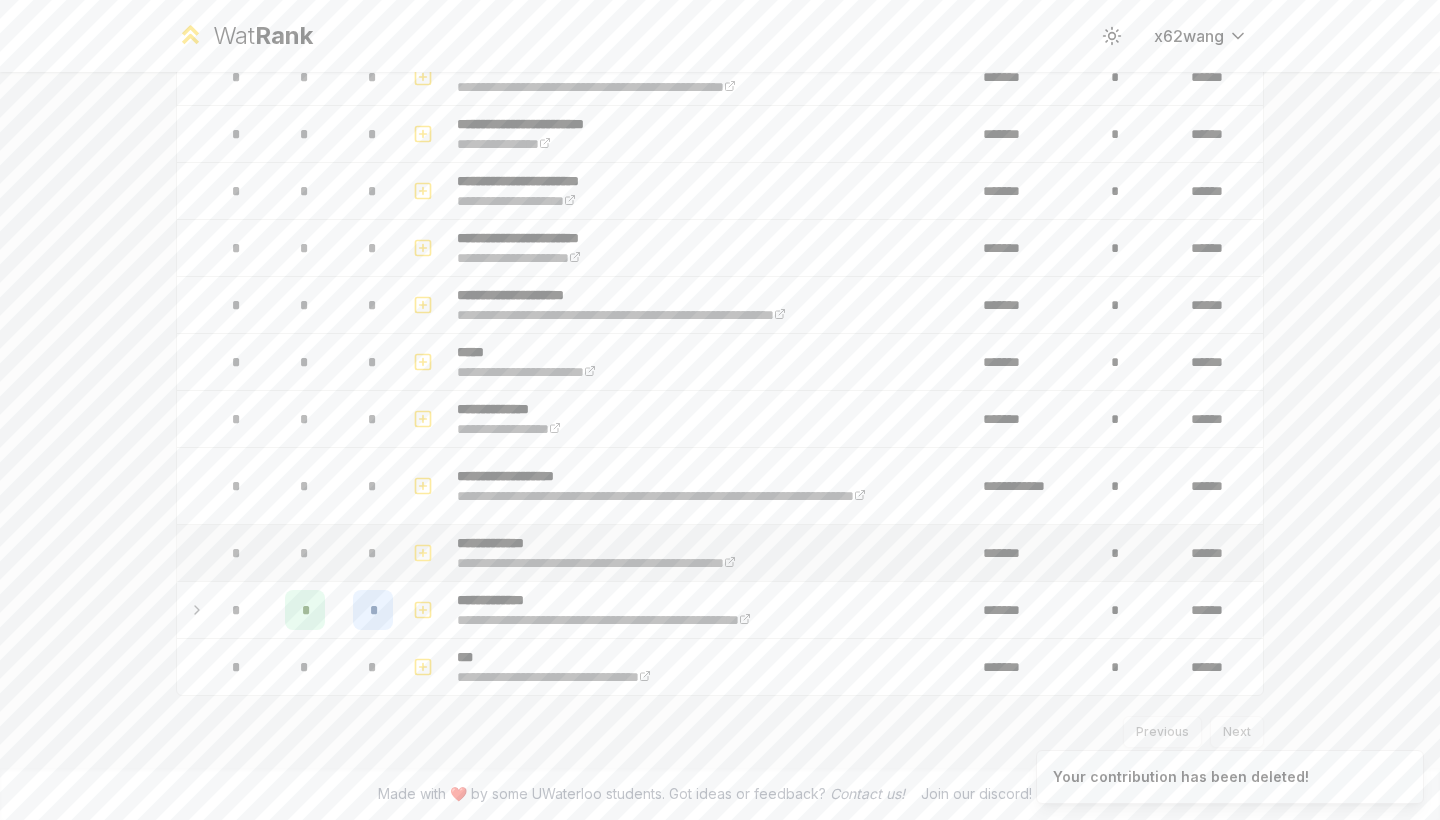 scroll, scrollTop: 476, scrollLeft: 0, axis: vertical 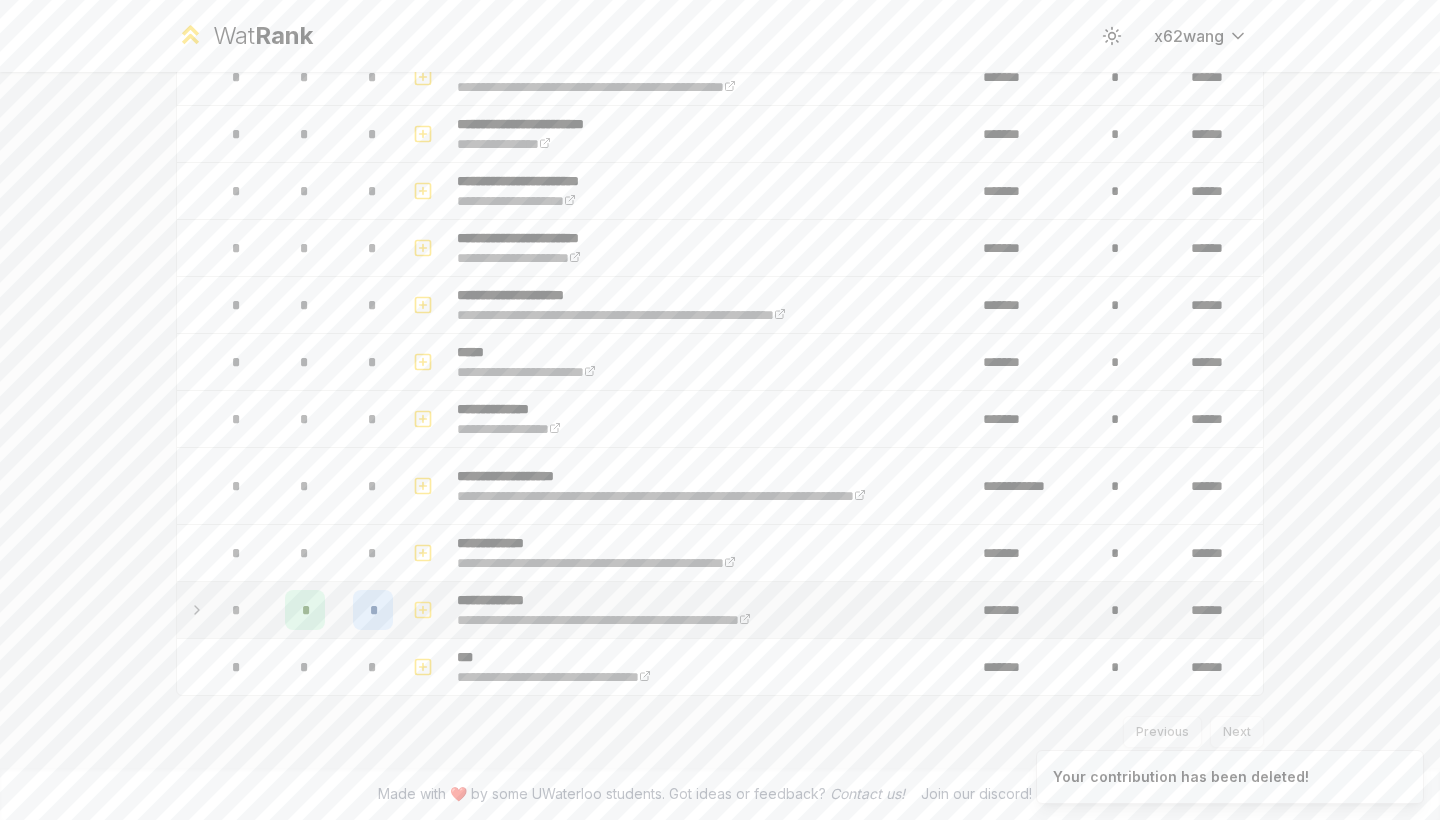 click on "*" at bounding box center [373, 610] 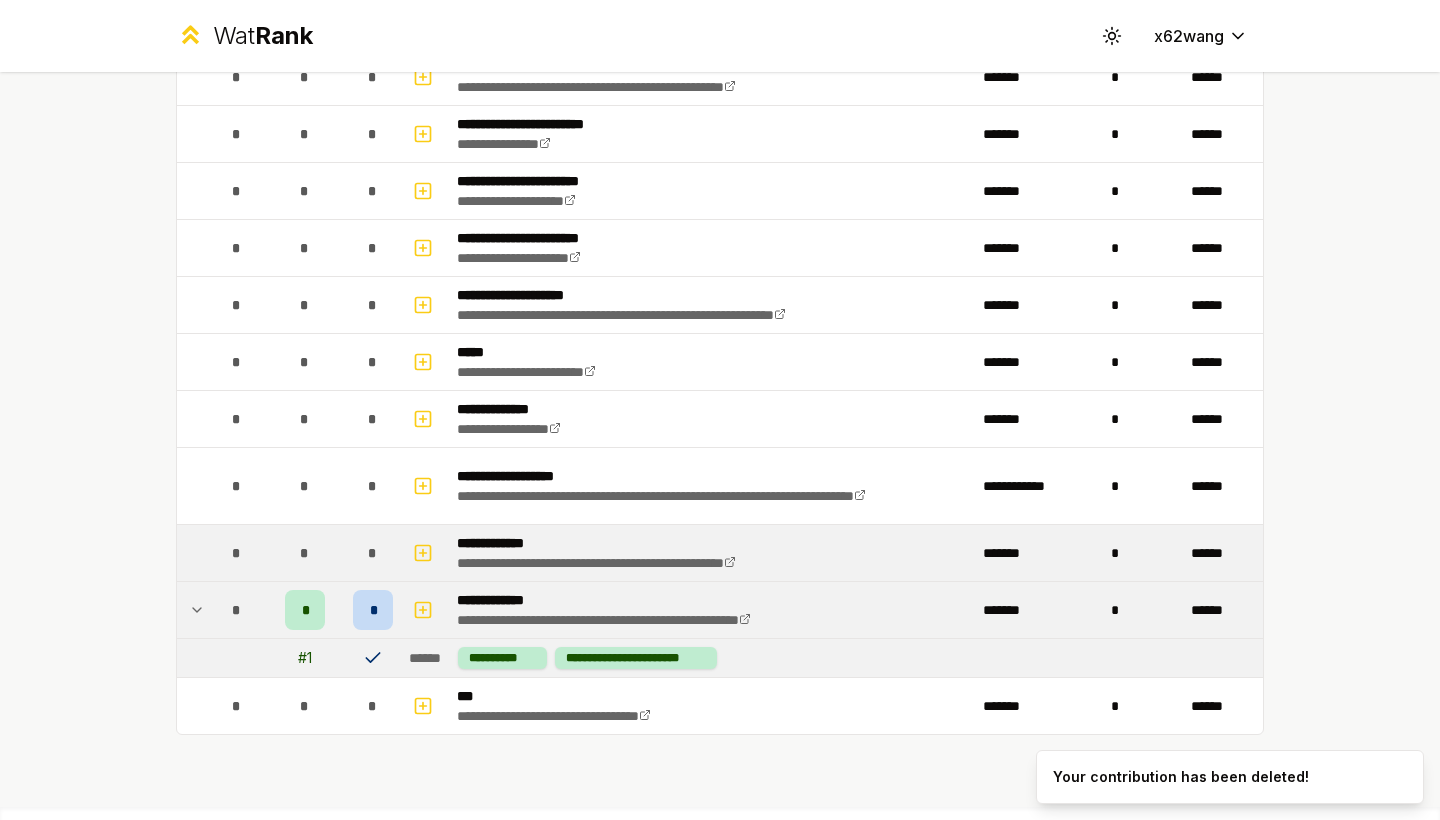 click on "*" at bounding box center (373, 553) 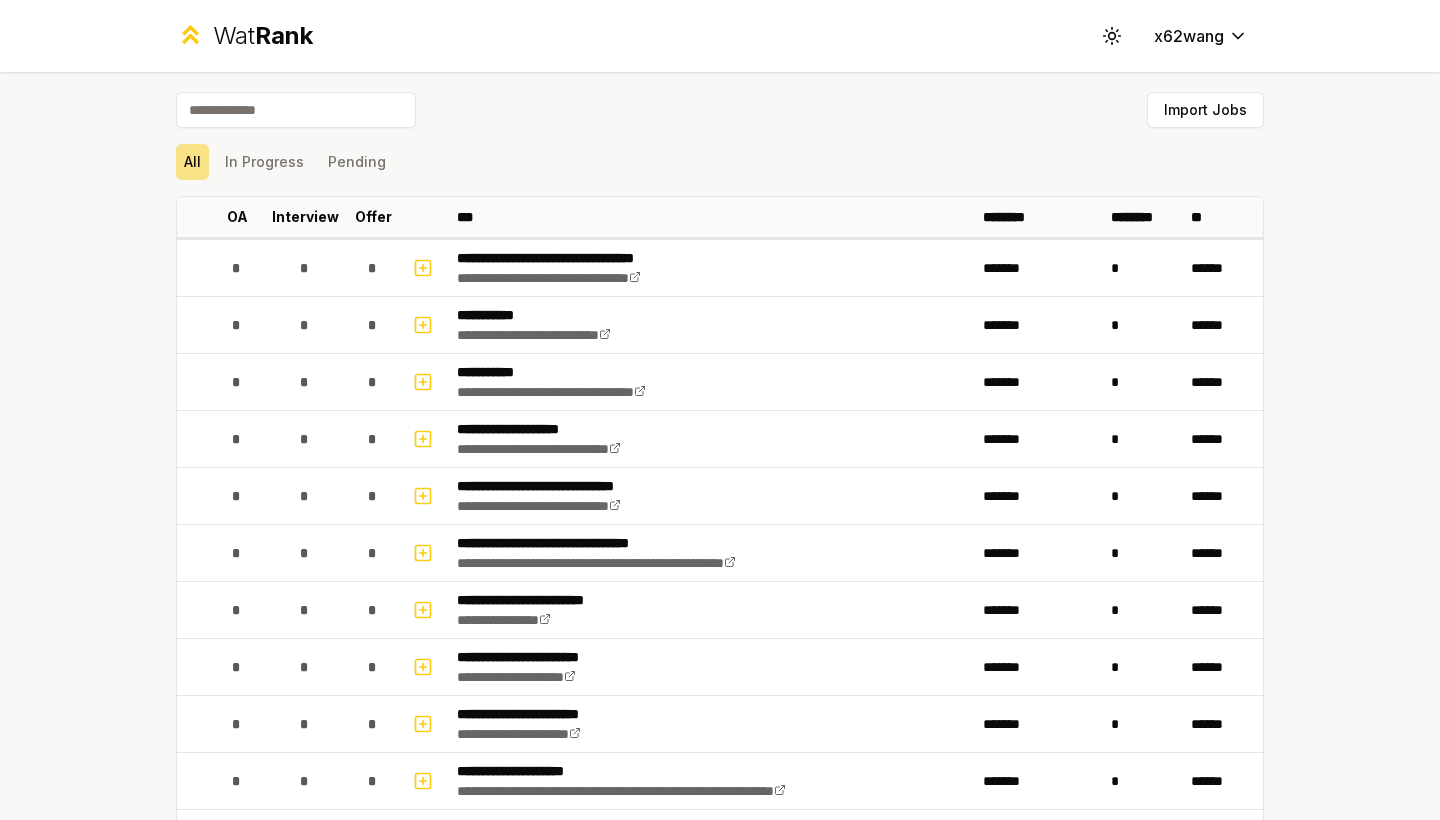 scroll, scrollTop: 0, scrollLeft: 0, axis: both 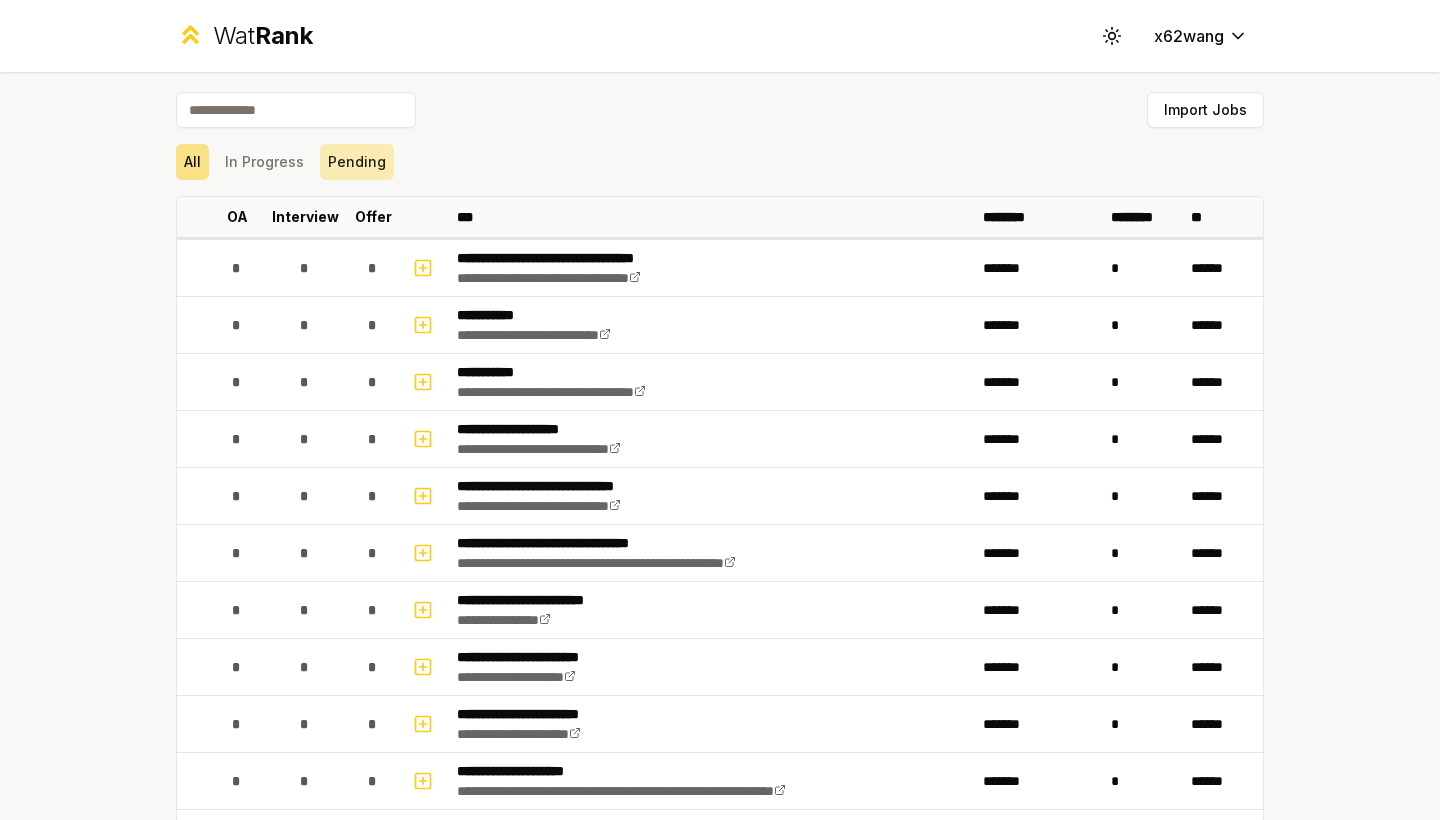 click on "Pending" at bounding box center [357, 162] 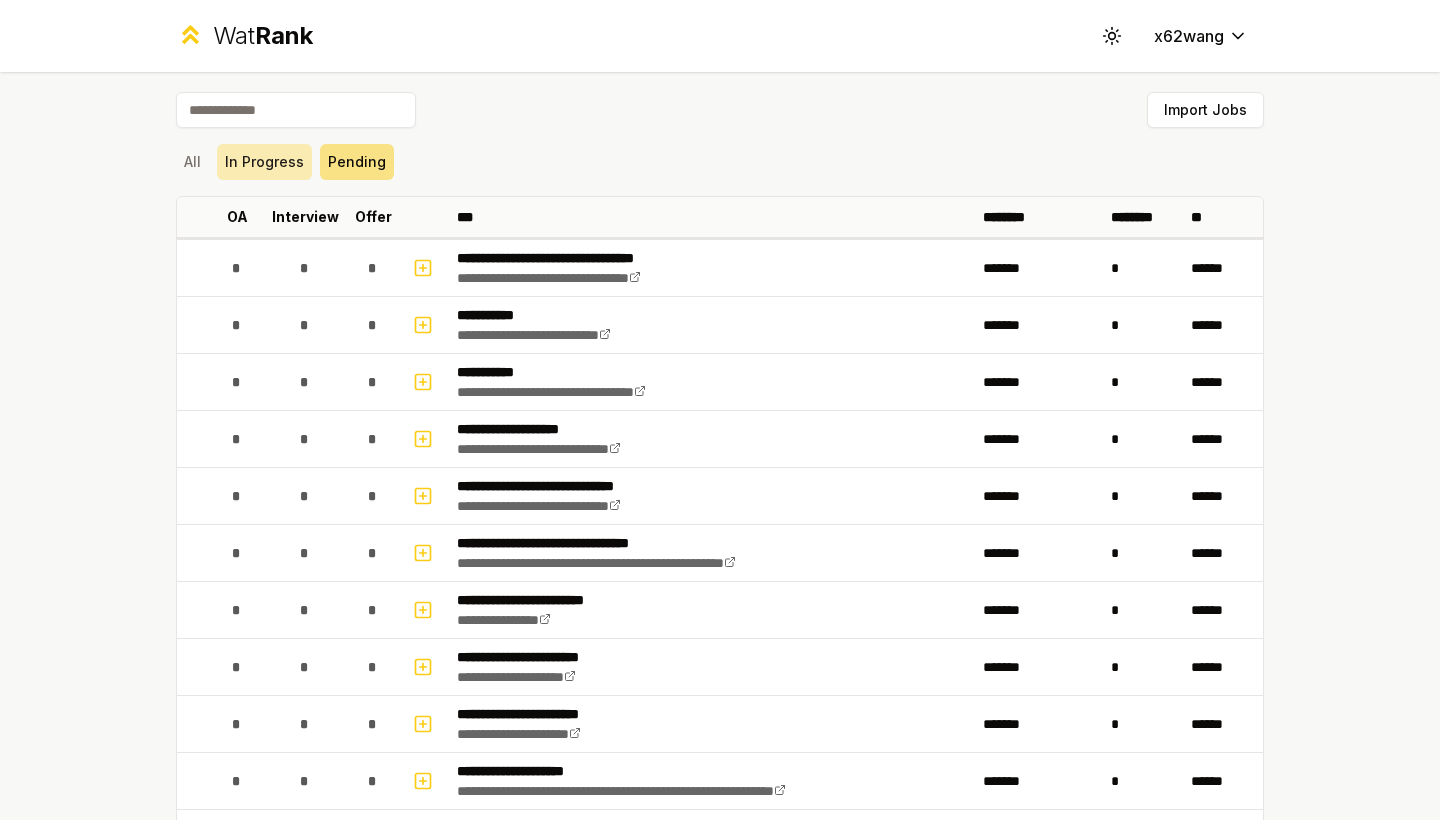 click on "In Progress" at bounding box center (264, 162) 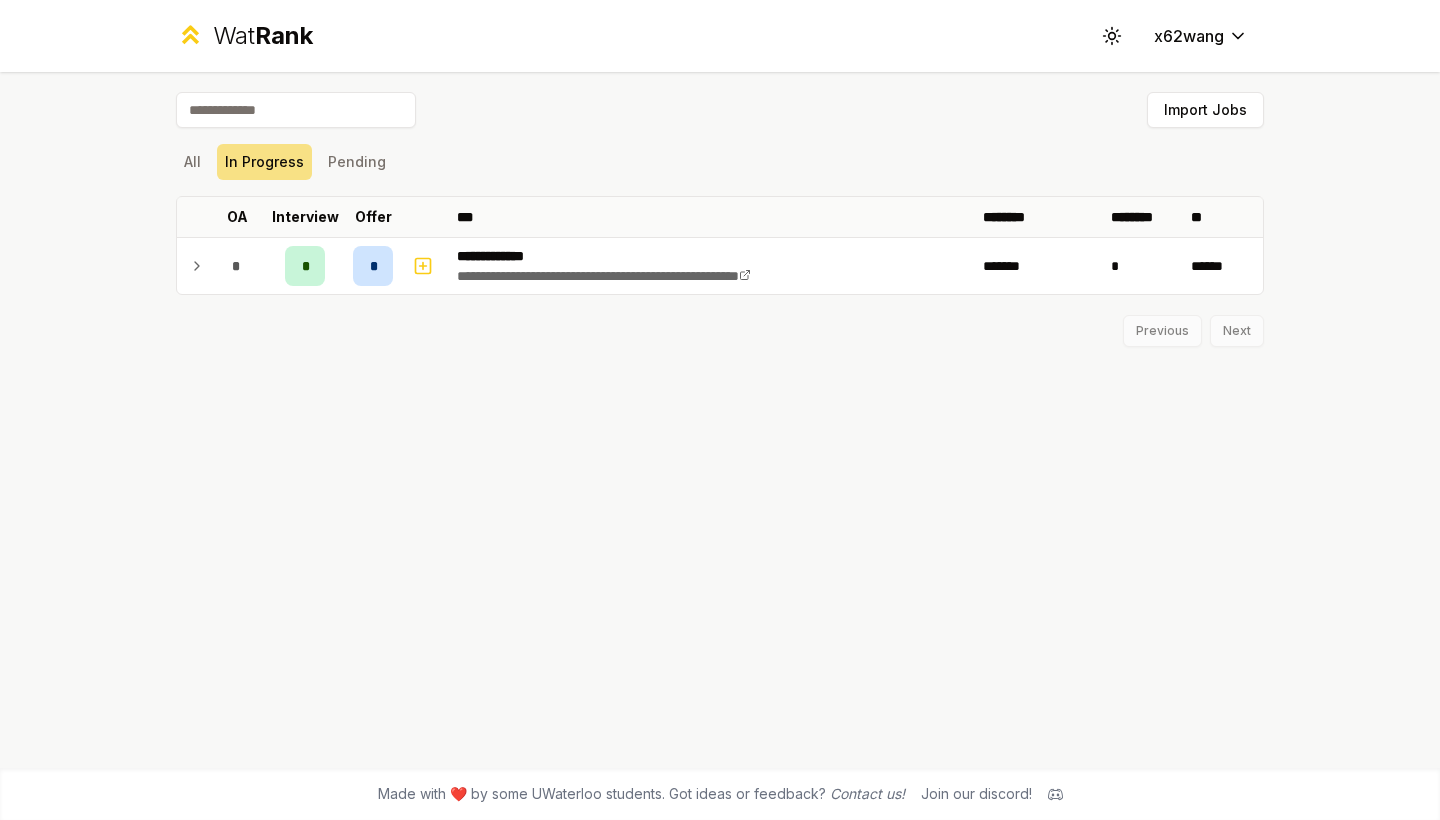 click on "**********" at bounding box center [720, 420] 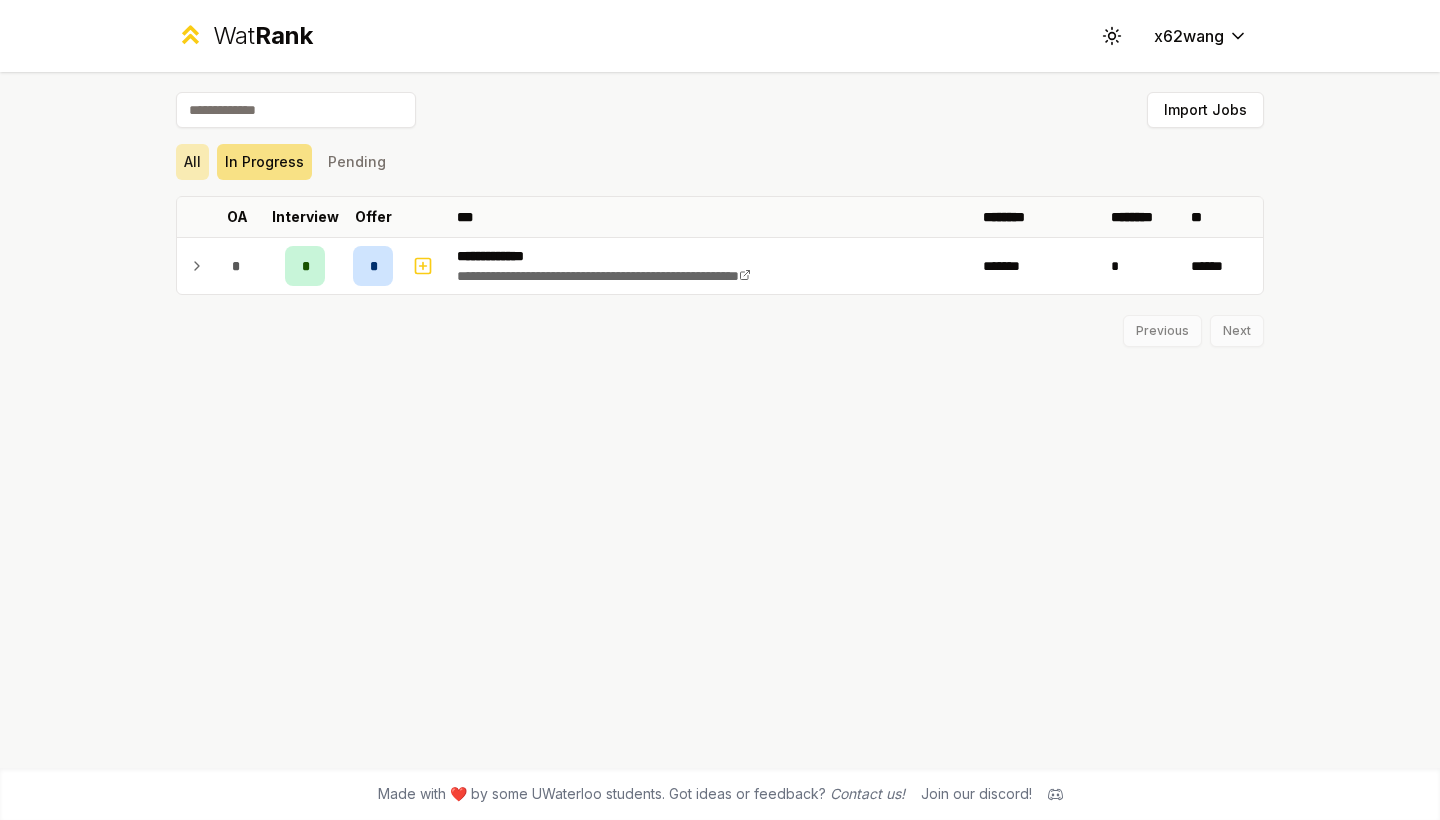 click on "All" at bounding box center (192, 162) 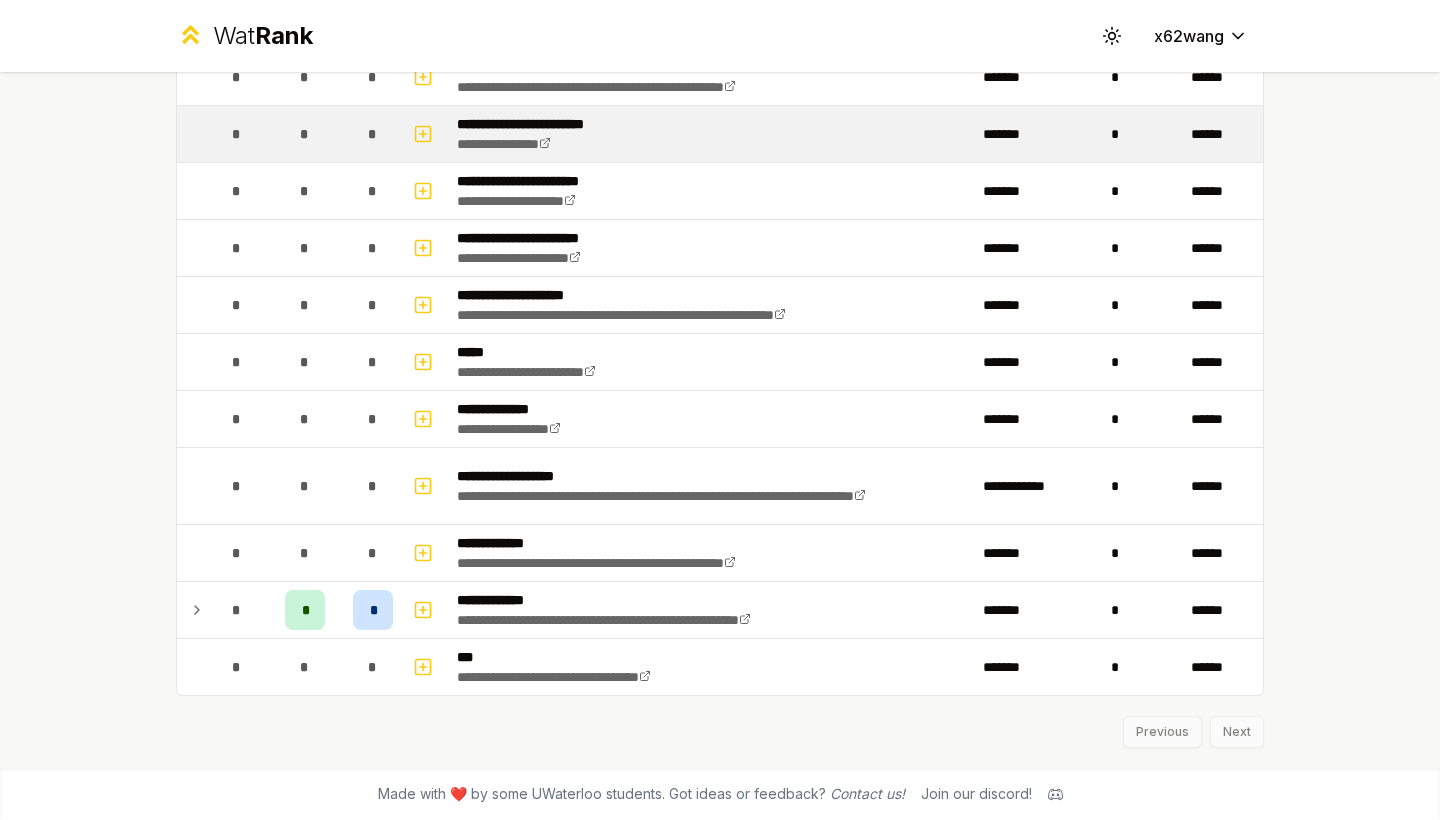 scroll, scrollTop: 484, scrollLeft: 0, axis: vertical 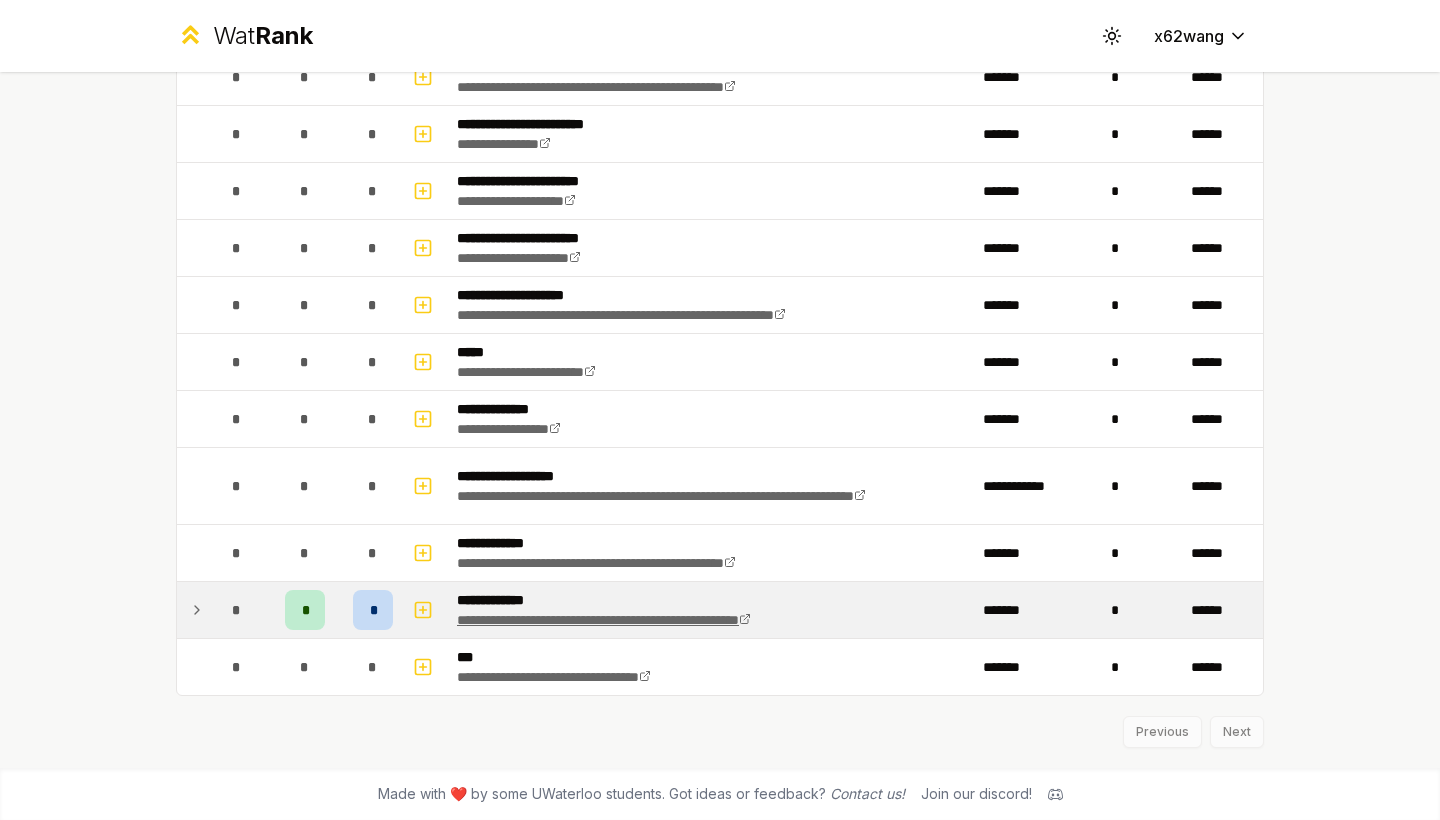click on "**********" at bounding box center [604, 620] 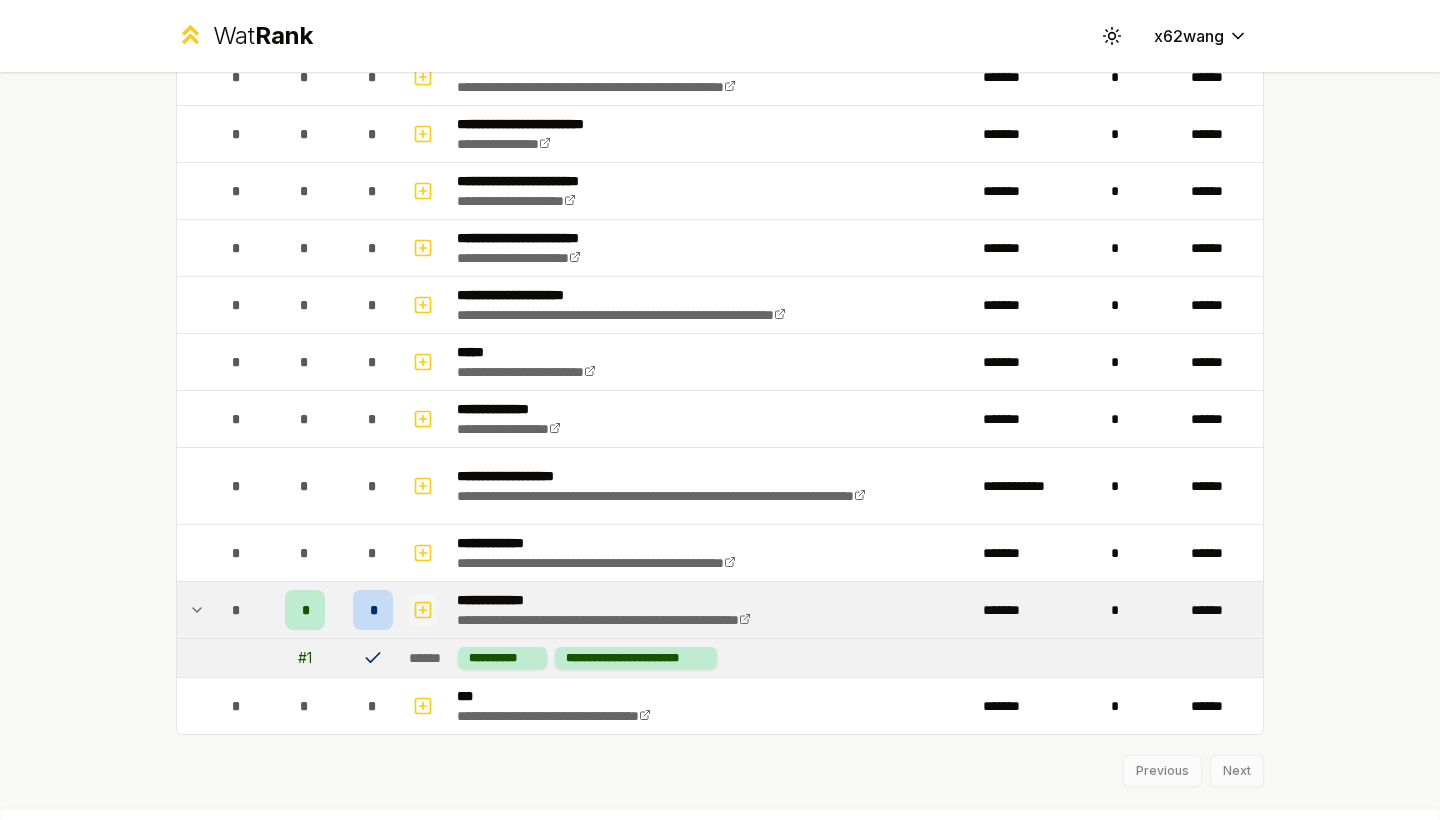 click 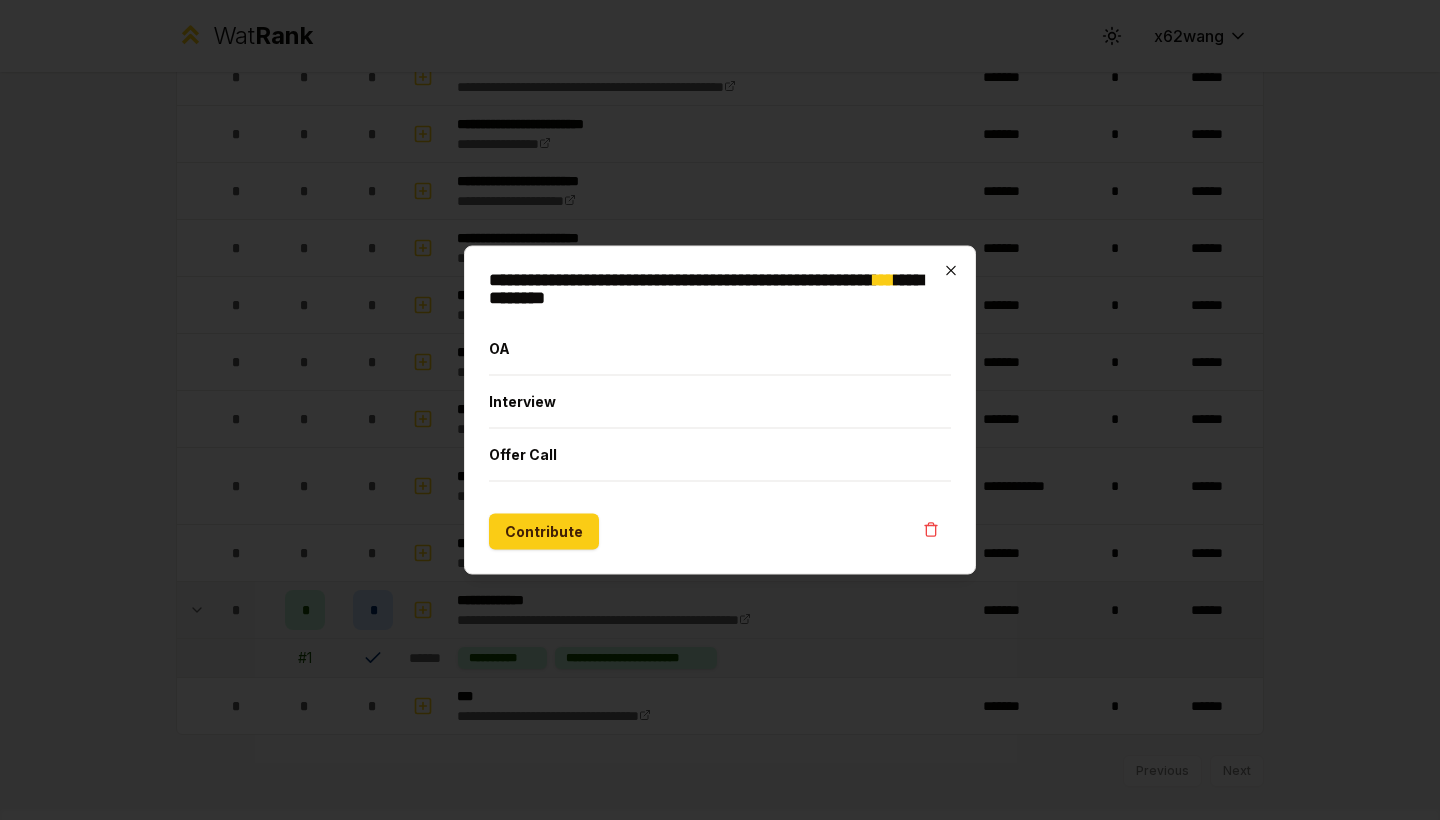 click 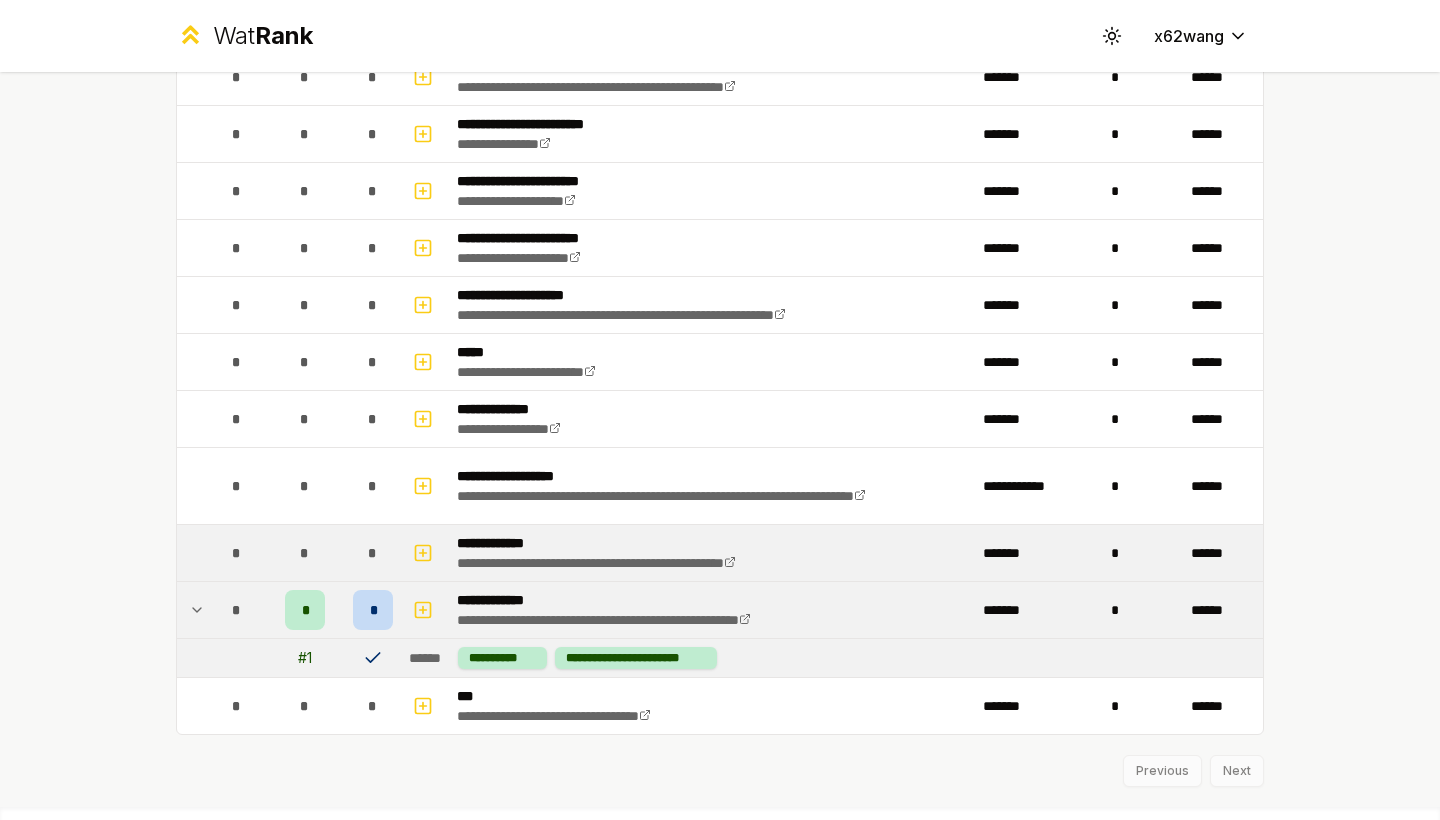 click on "*" at bounding box center (373, 553) 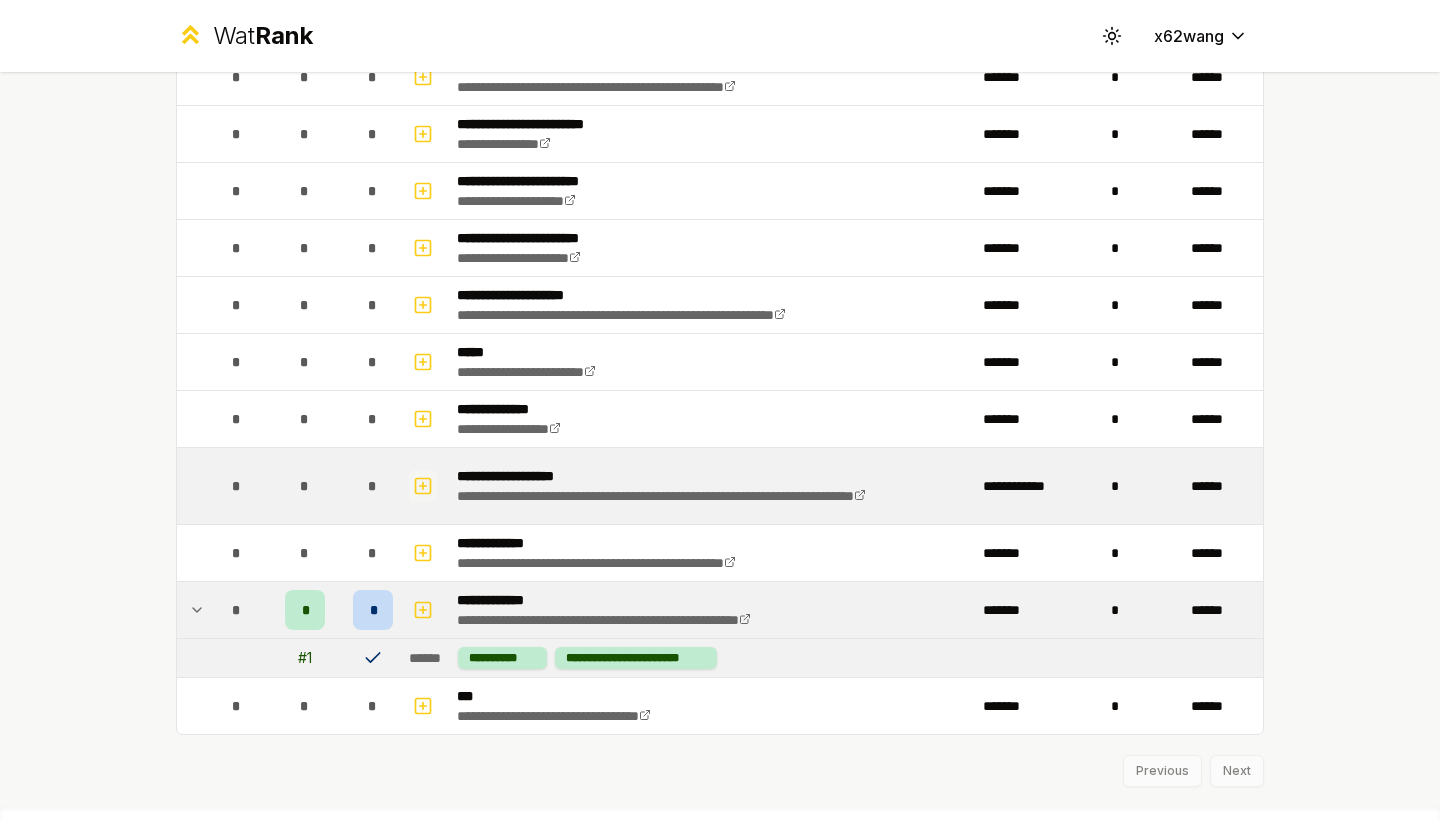 click 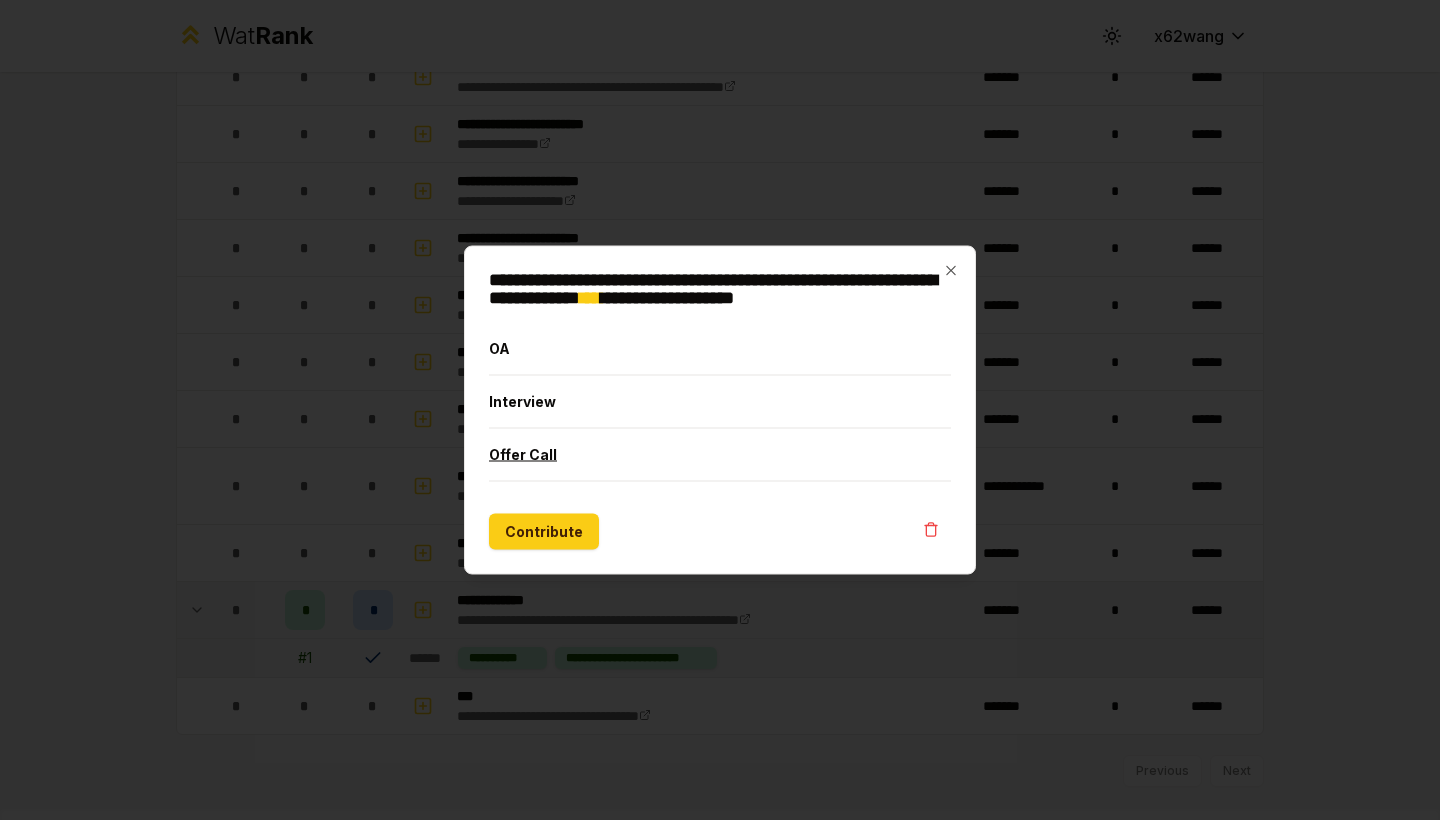 click on "Offer Call" at bounding box center [720, 455] 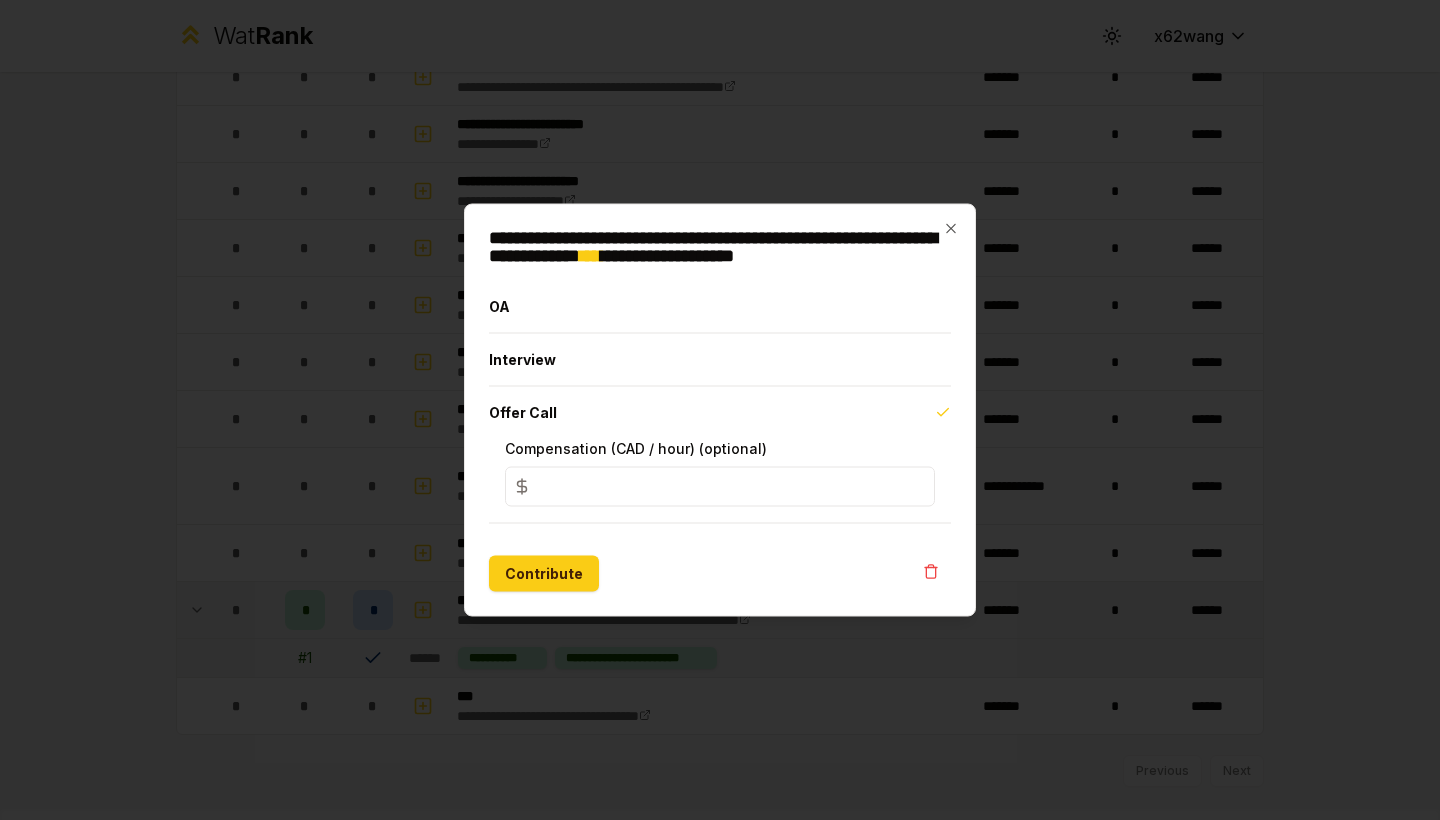click on "*" at bounding box center (720, 487) 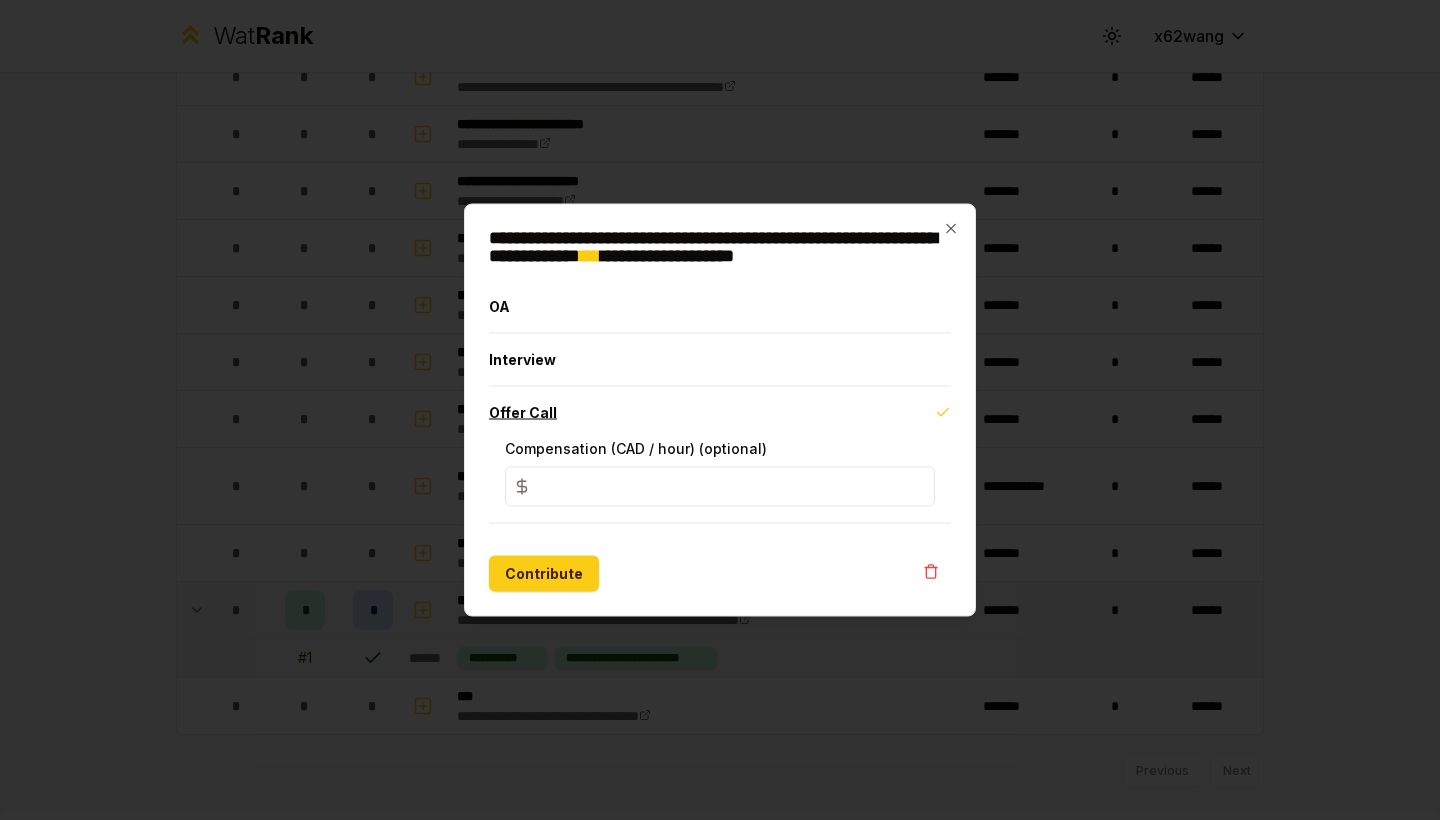 click on "Offer Call" at bounding box center [720, 413] 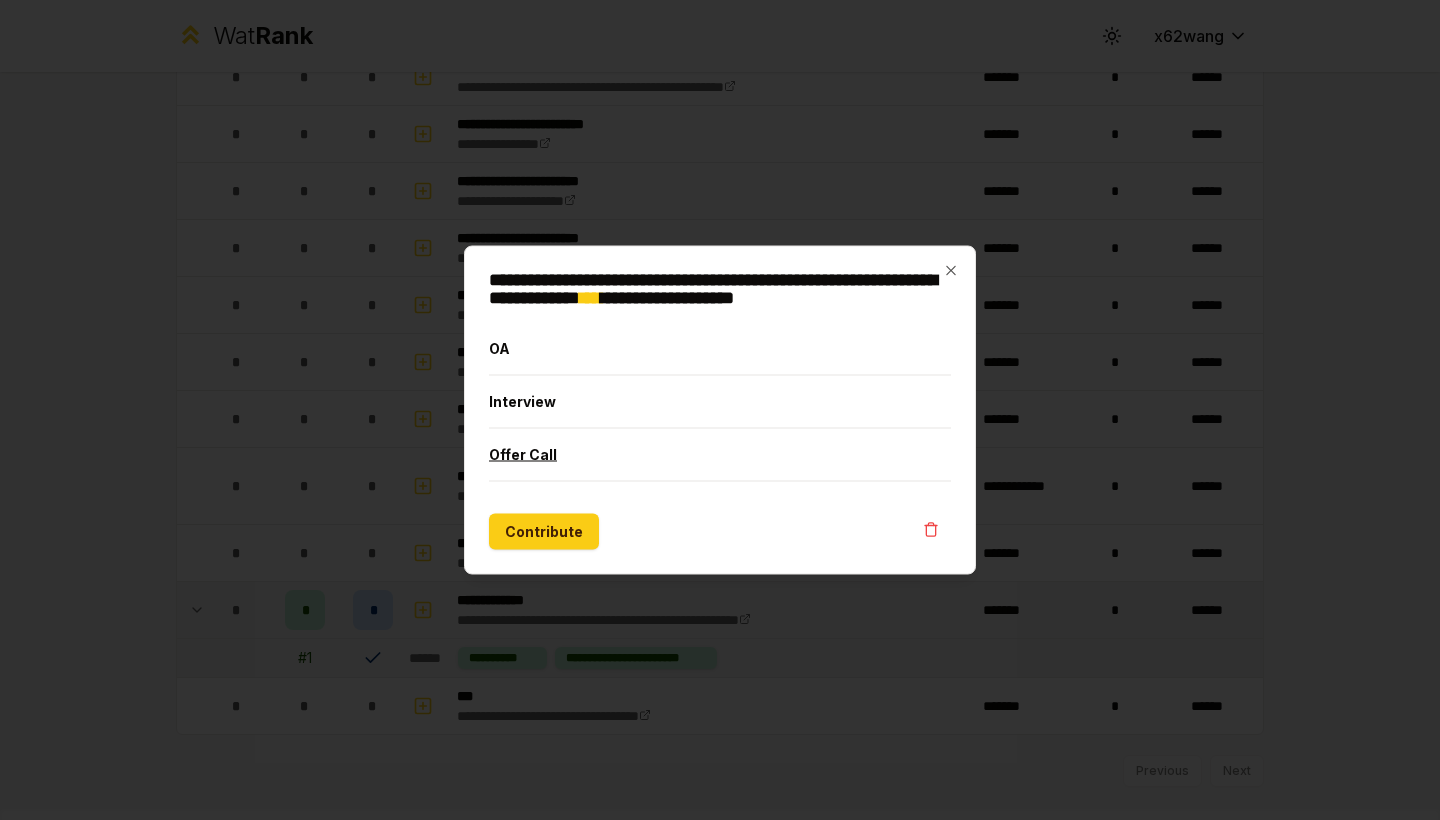 click on "Offer Call" at bounding box center (720, 455) 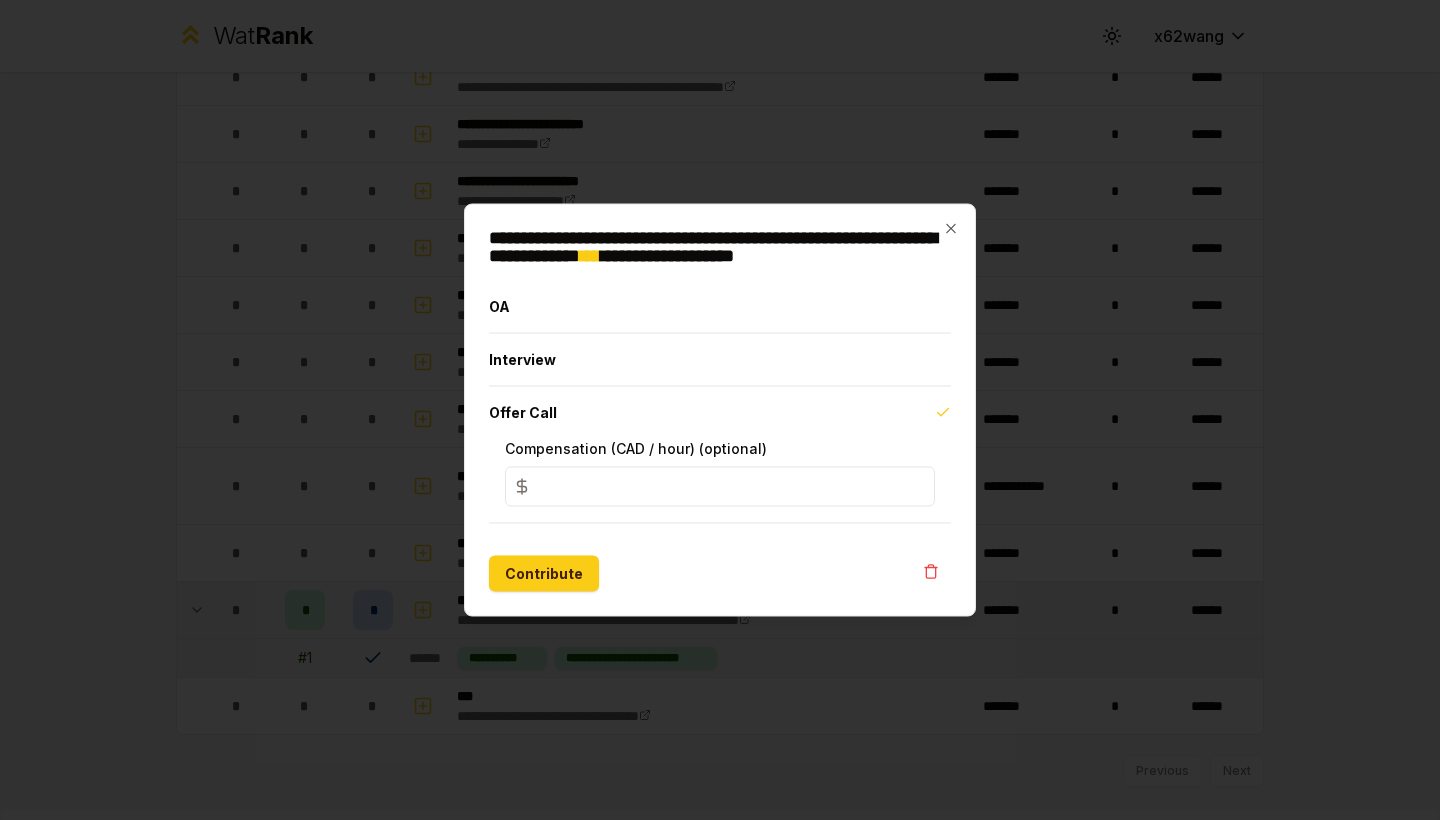 click on "**********" at bounding box center [720, 410] 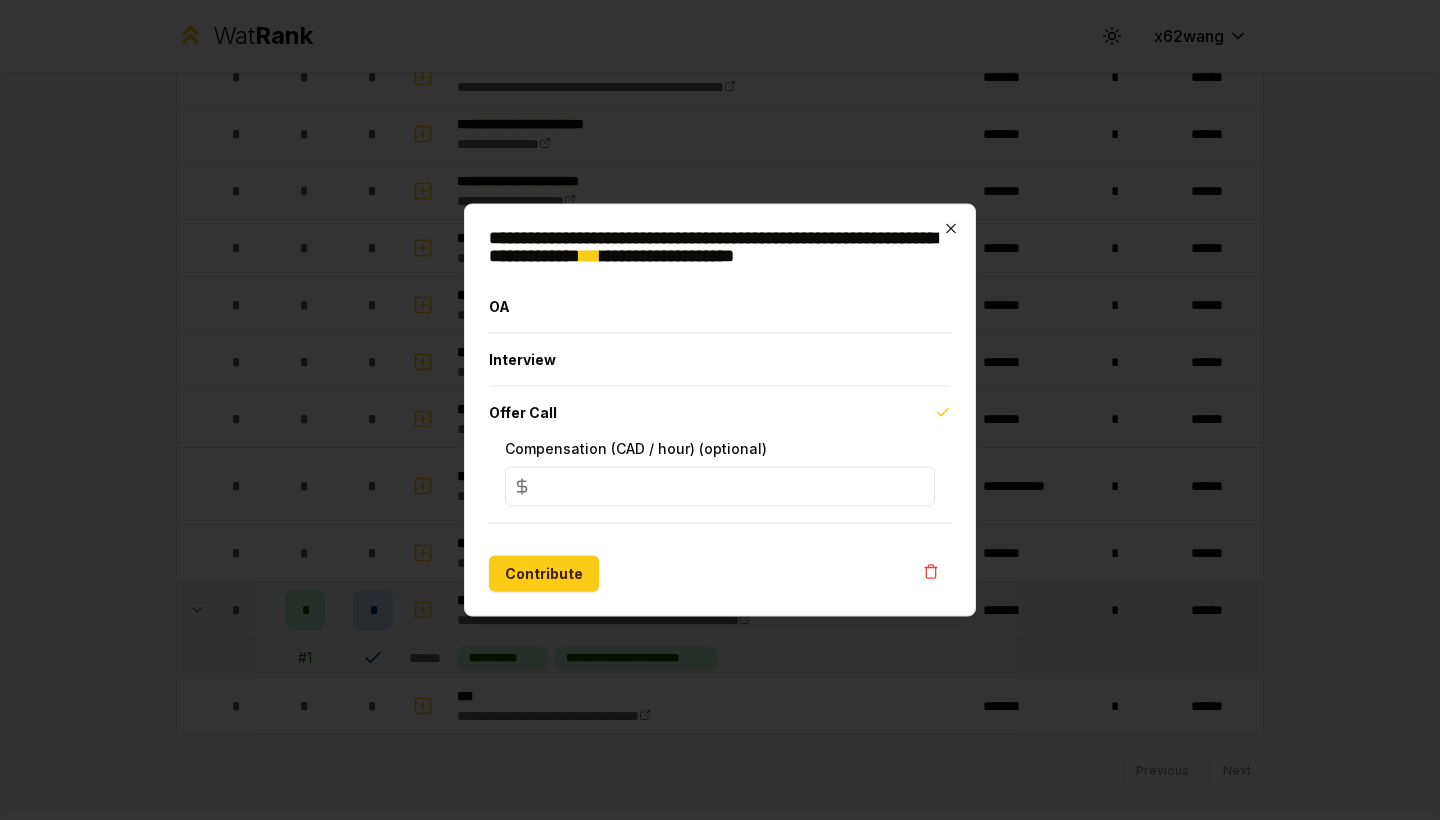 click 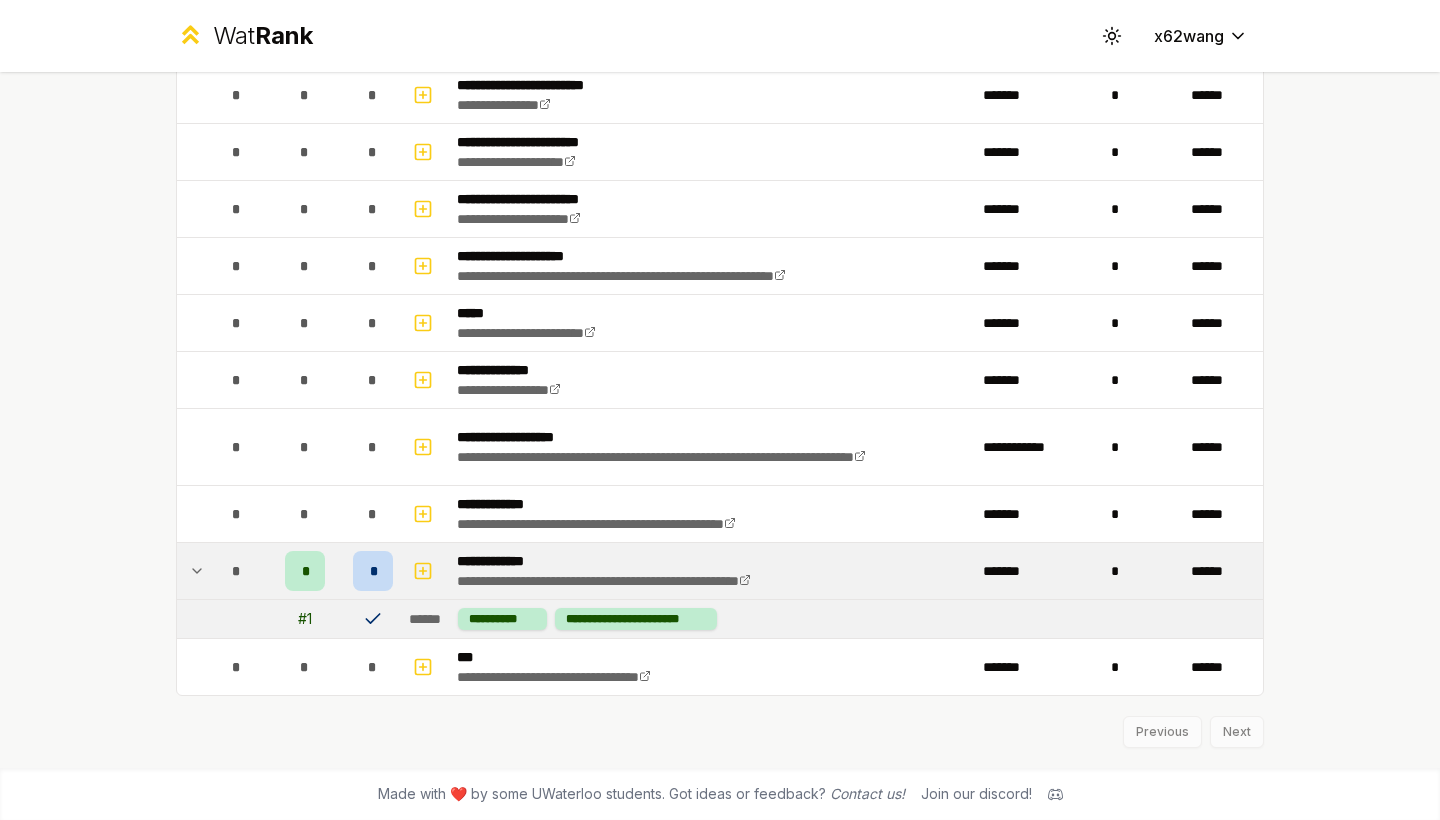 scroll, scrollTop: 515, scrollLeft: 0, axis: vertical 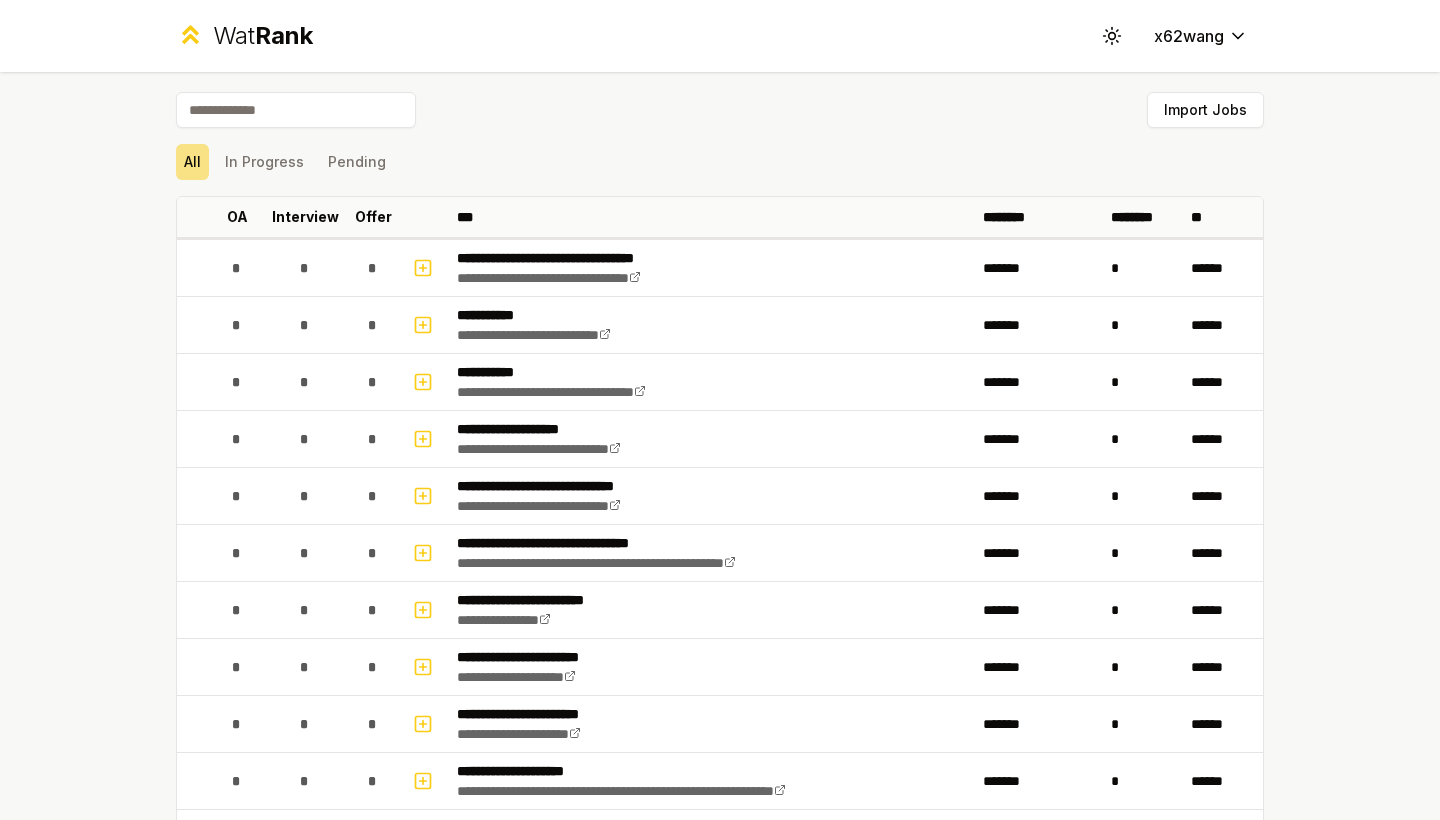 click on "Import Jobs" at bounding box center (720, 114) 